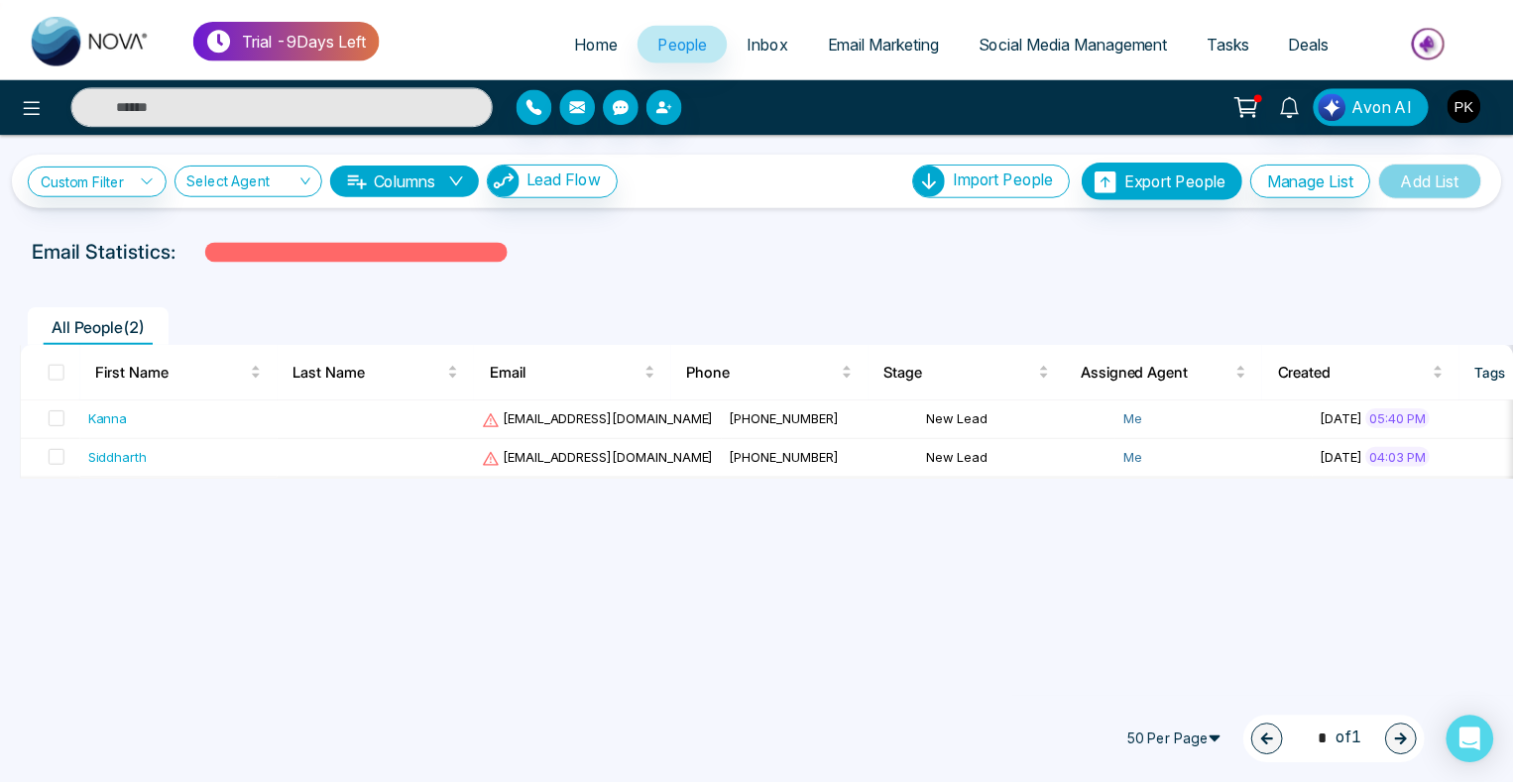 scroll, scrollTop: 0, scrollLeft: 0, axis: both 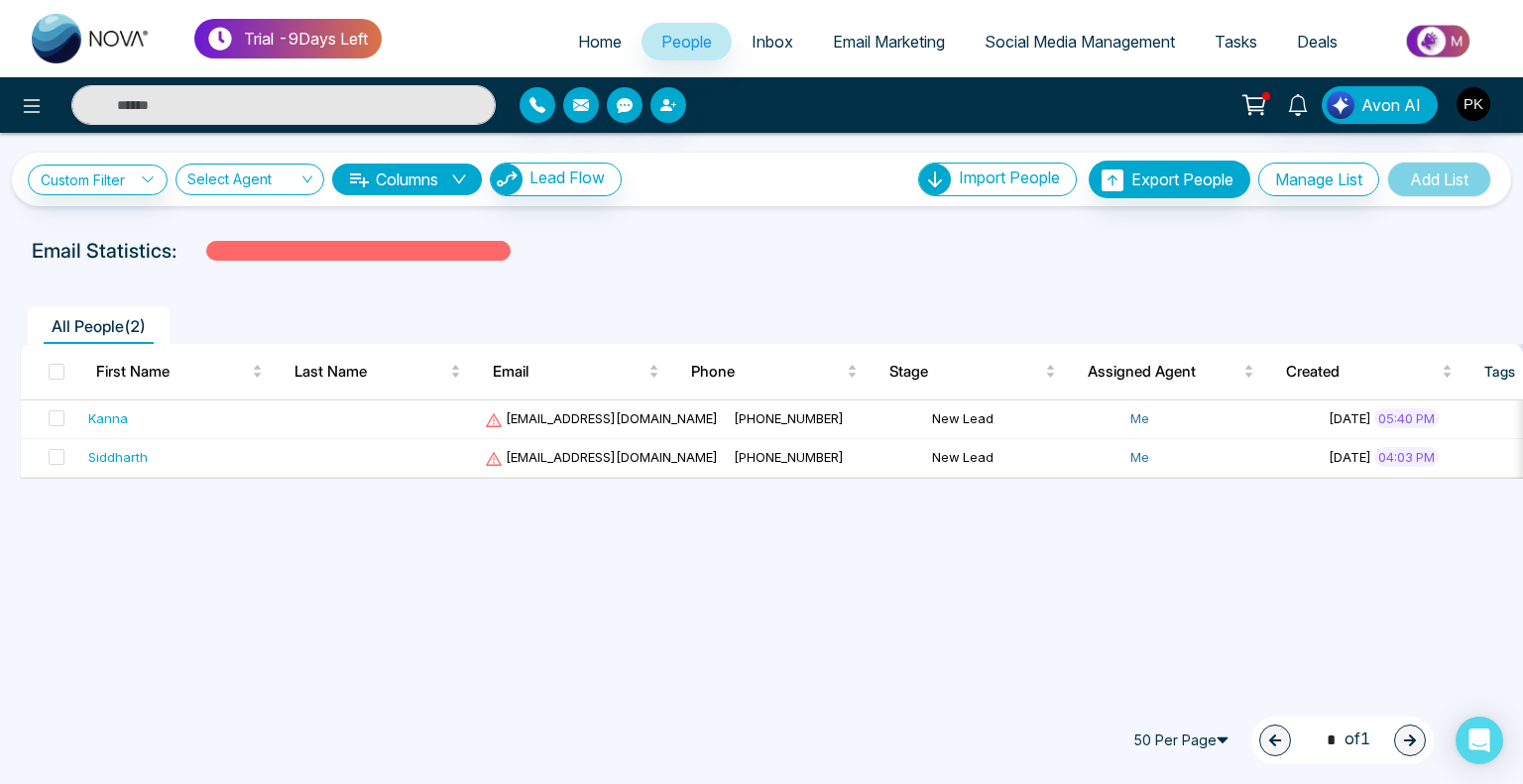 click on "Home" at bounding box center [600, 42] 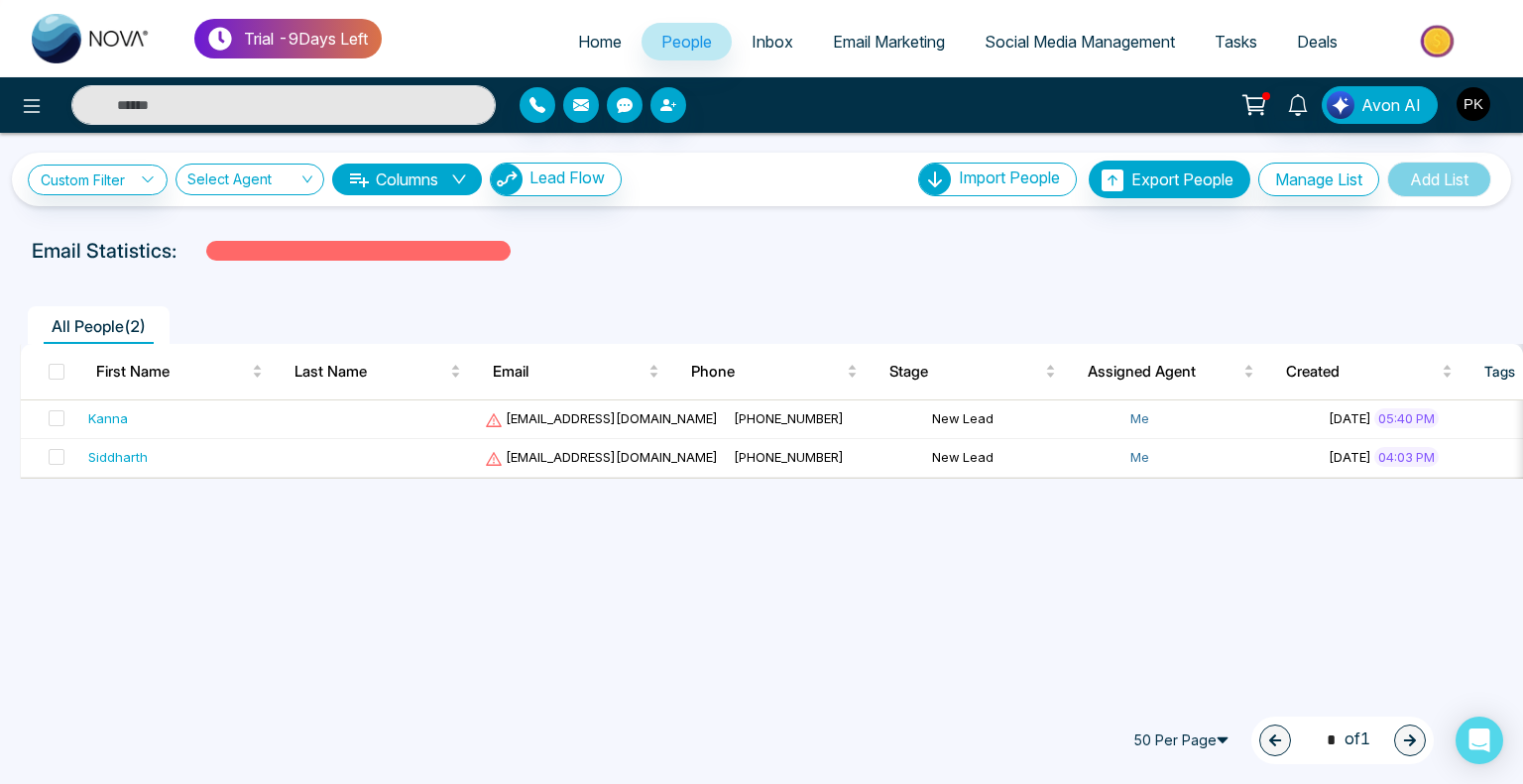 select on "*" 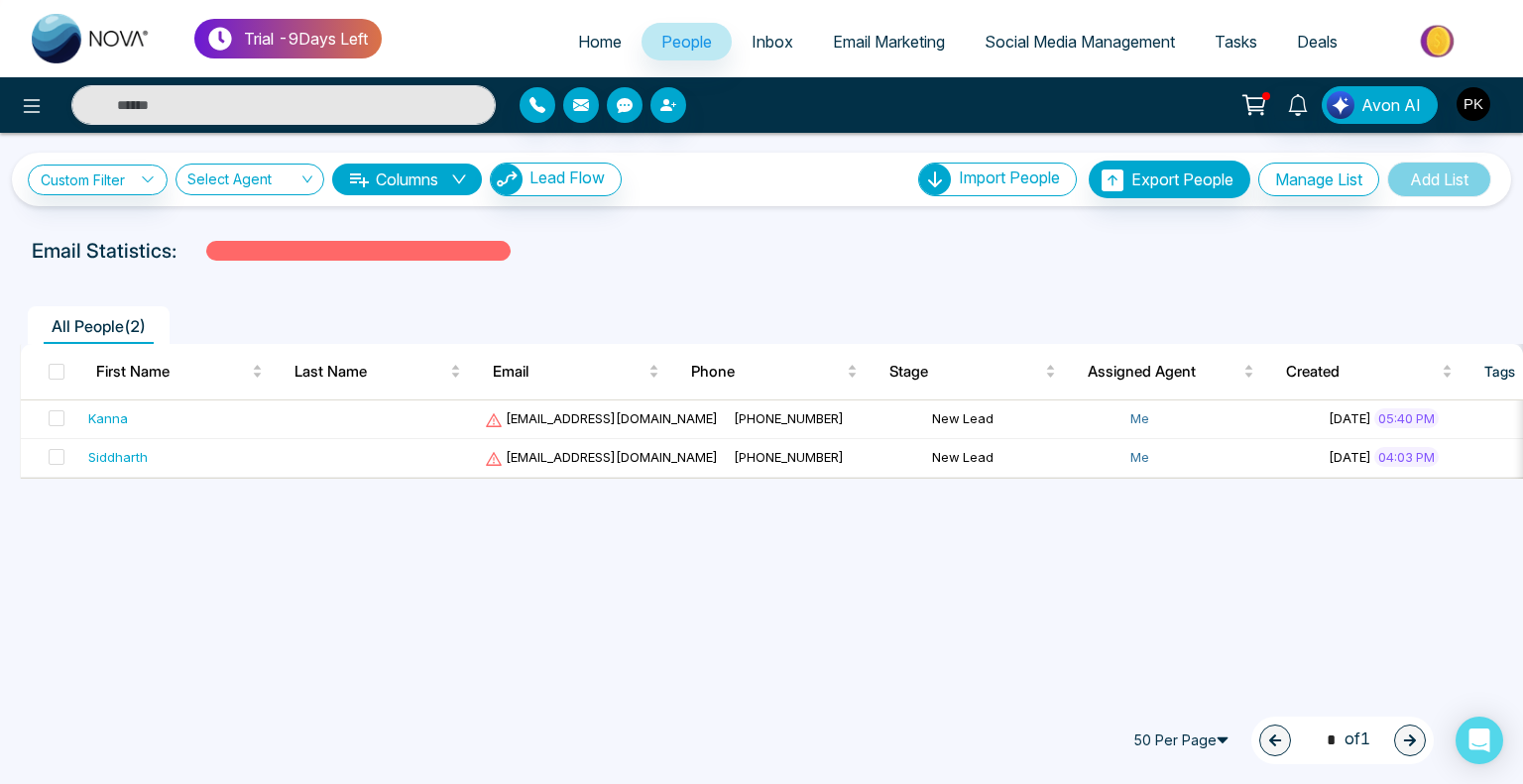 select on "*" 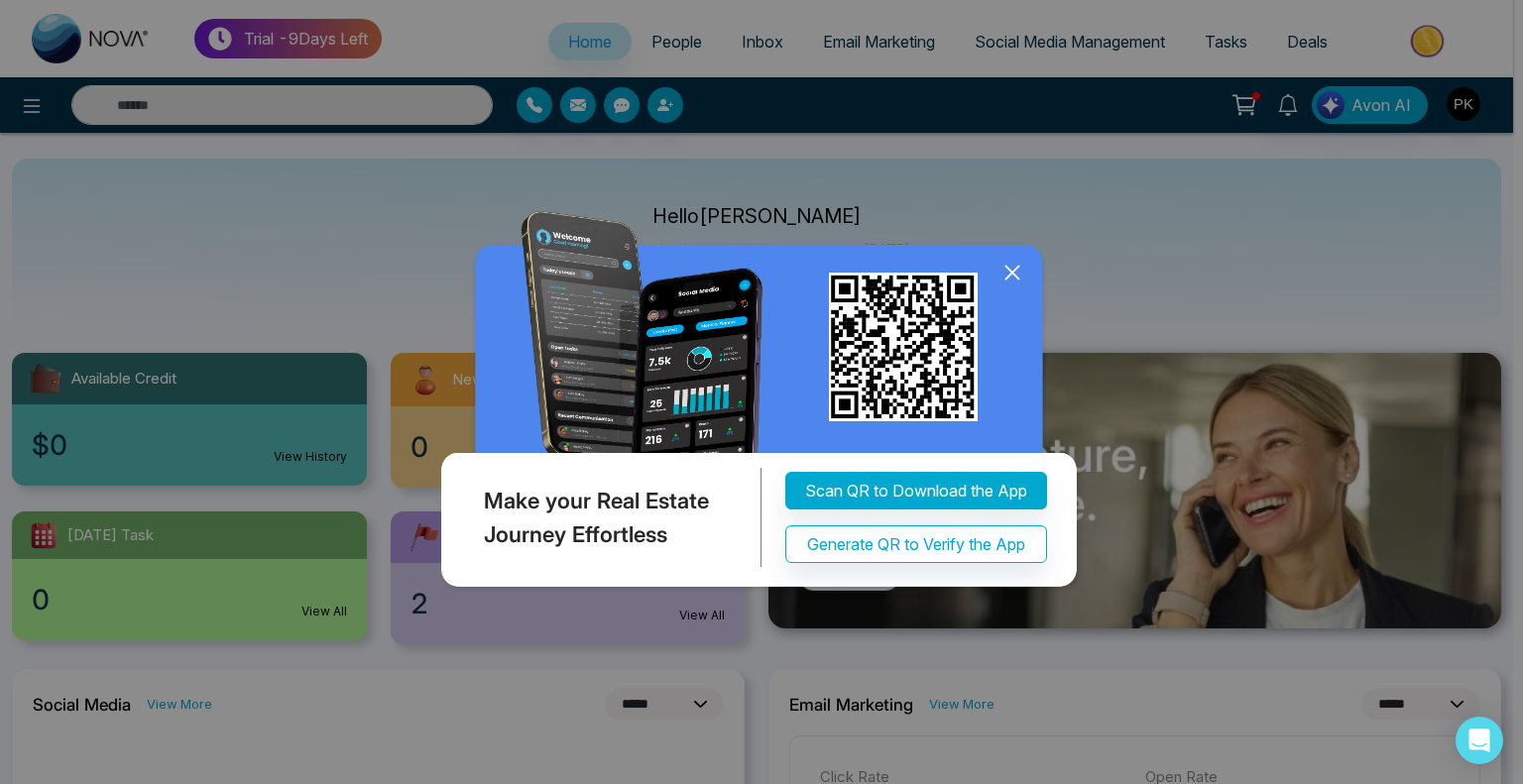 click 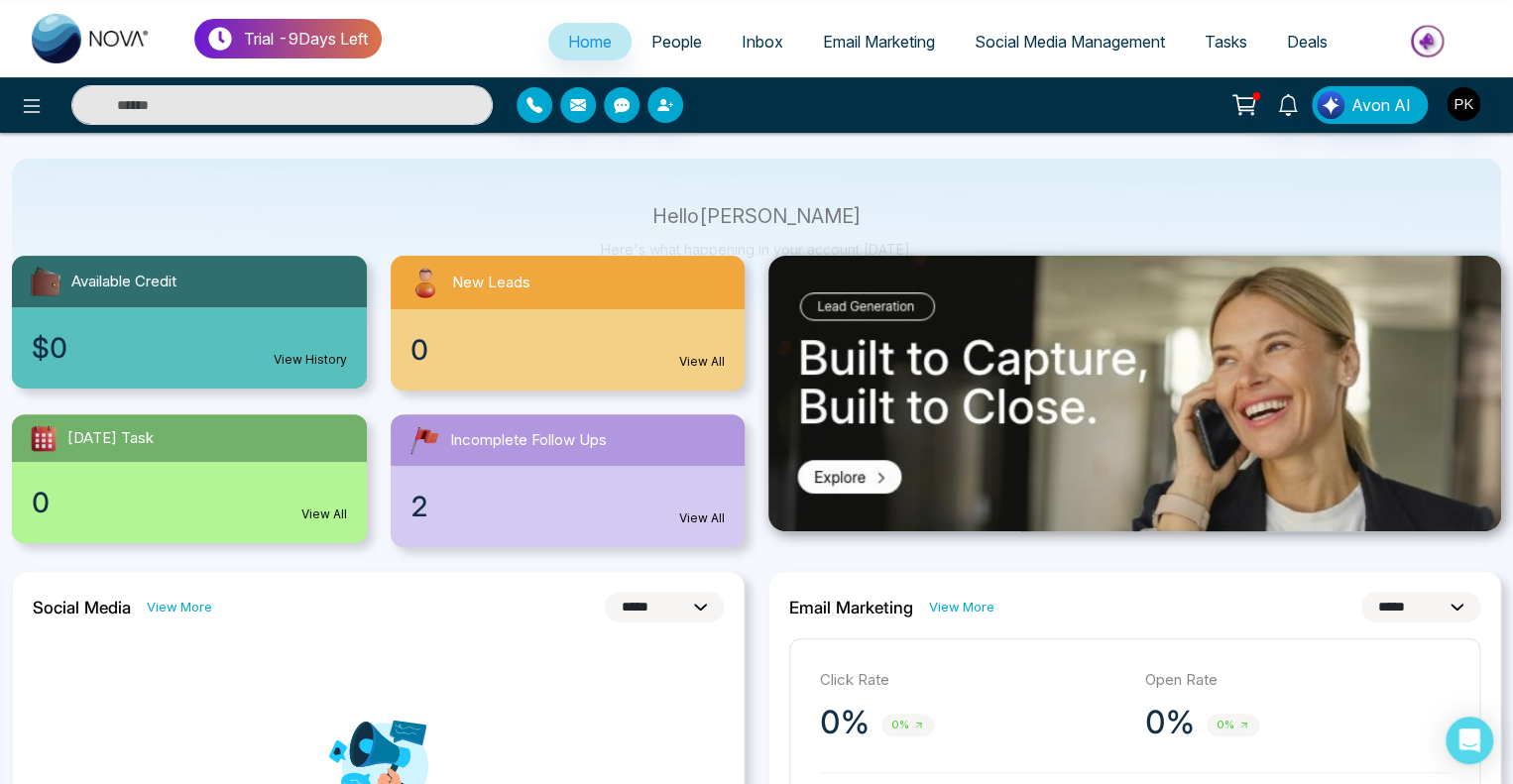 scroll, scrollTop: 0, scrollLeft: 0, axis: both 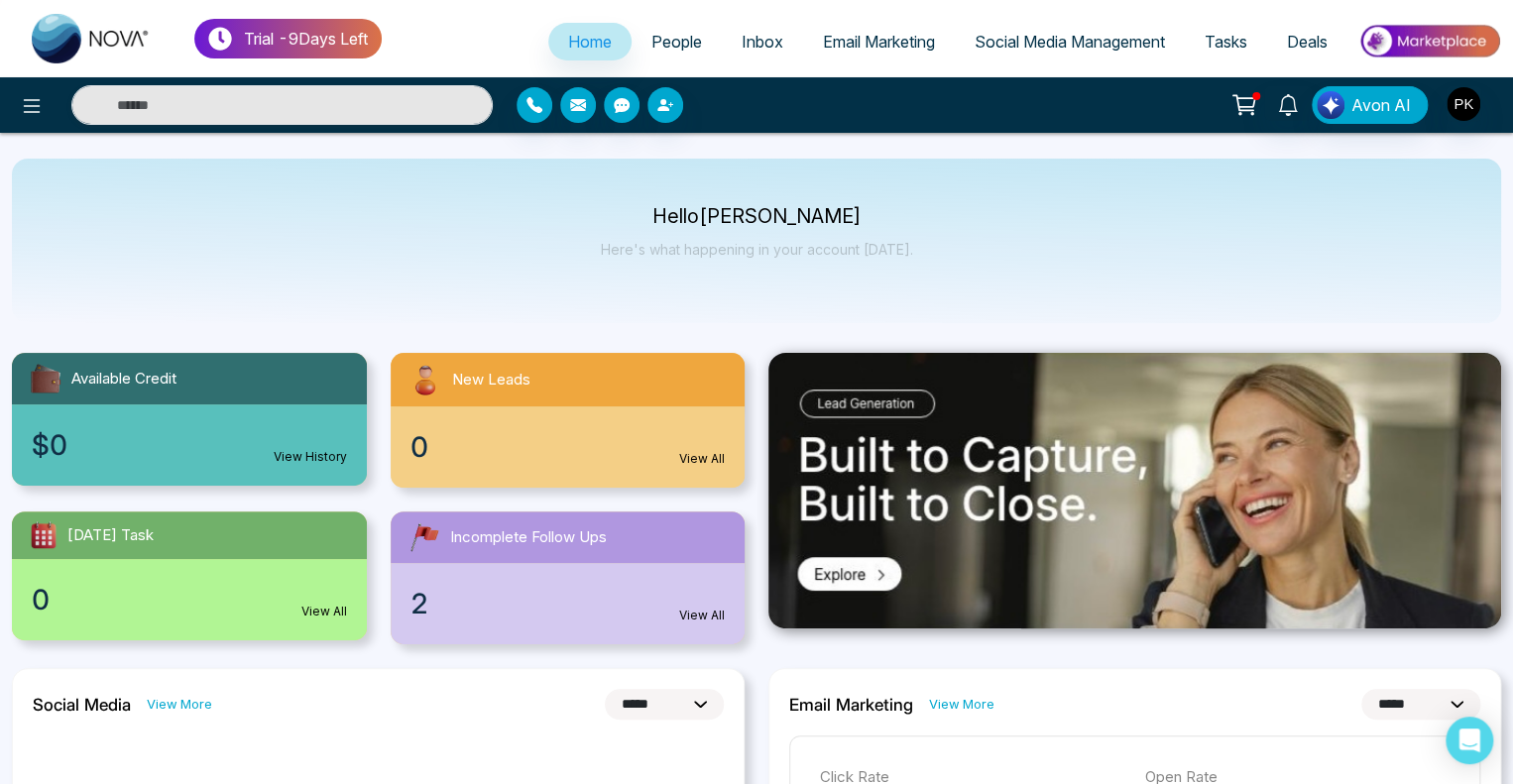 click on "People" at bounding box center (676, 42) 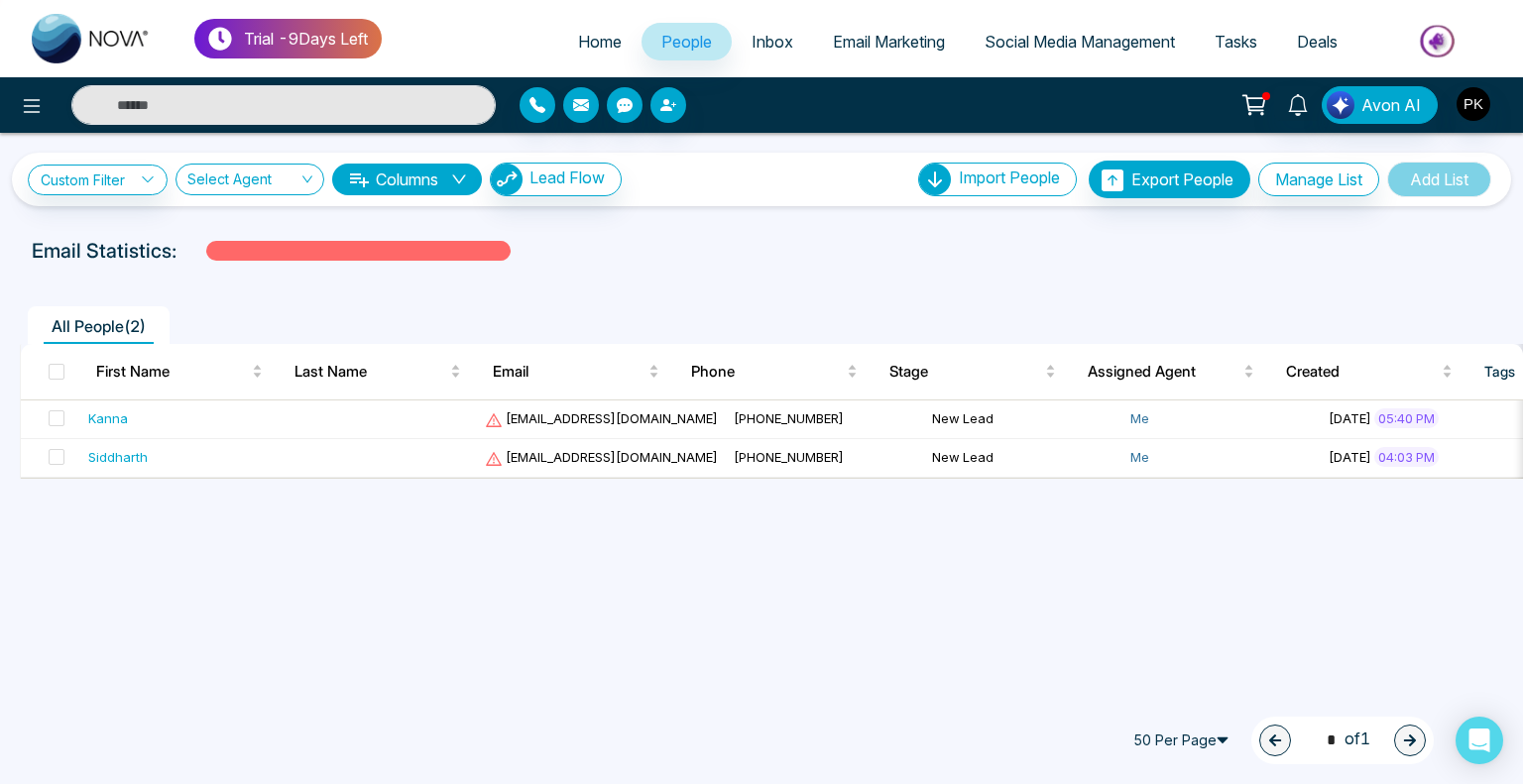 click on "Home" at bounding box center [600, 42] 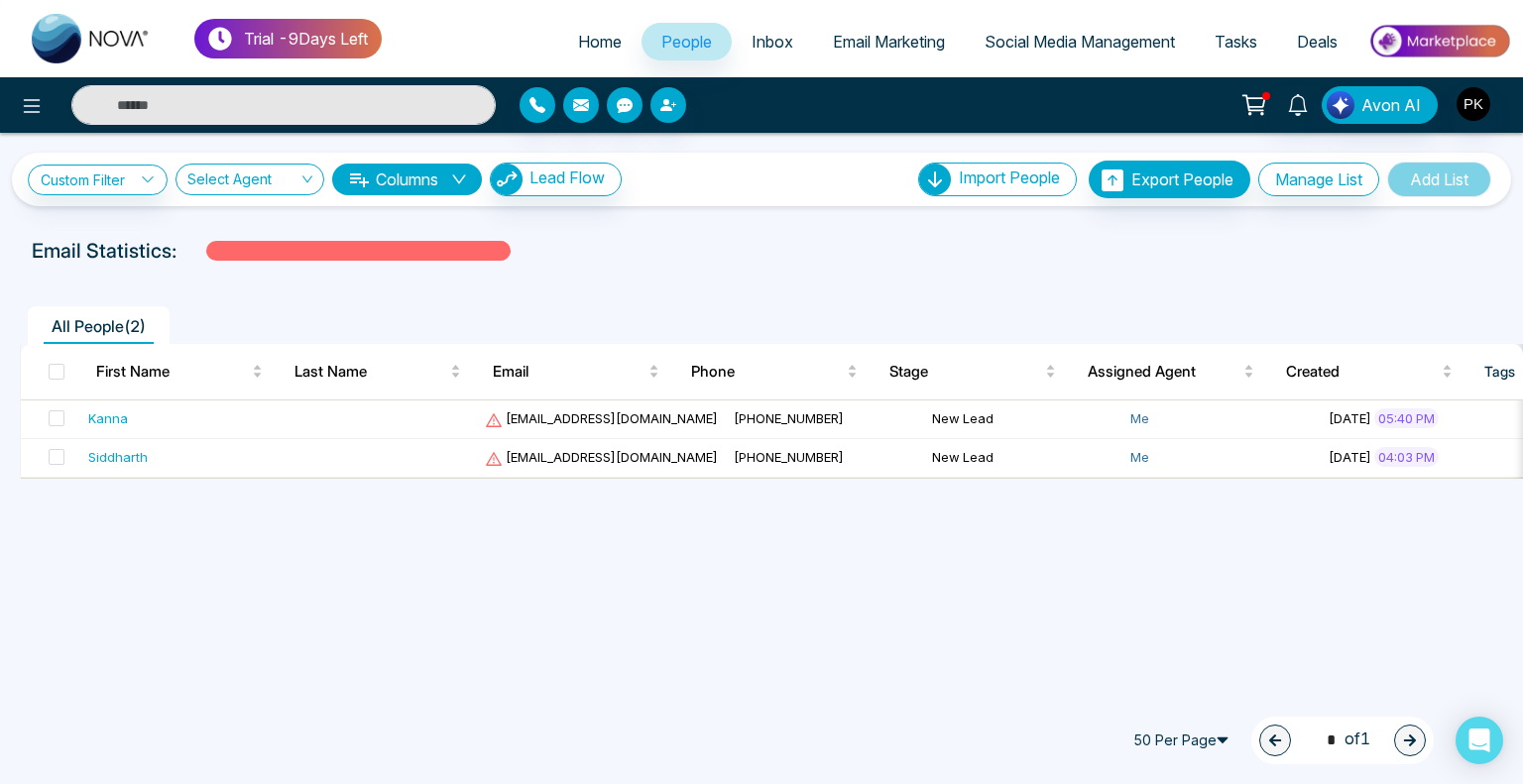 select on "*" 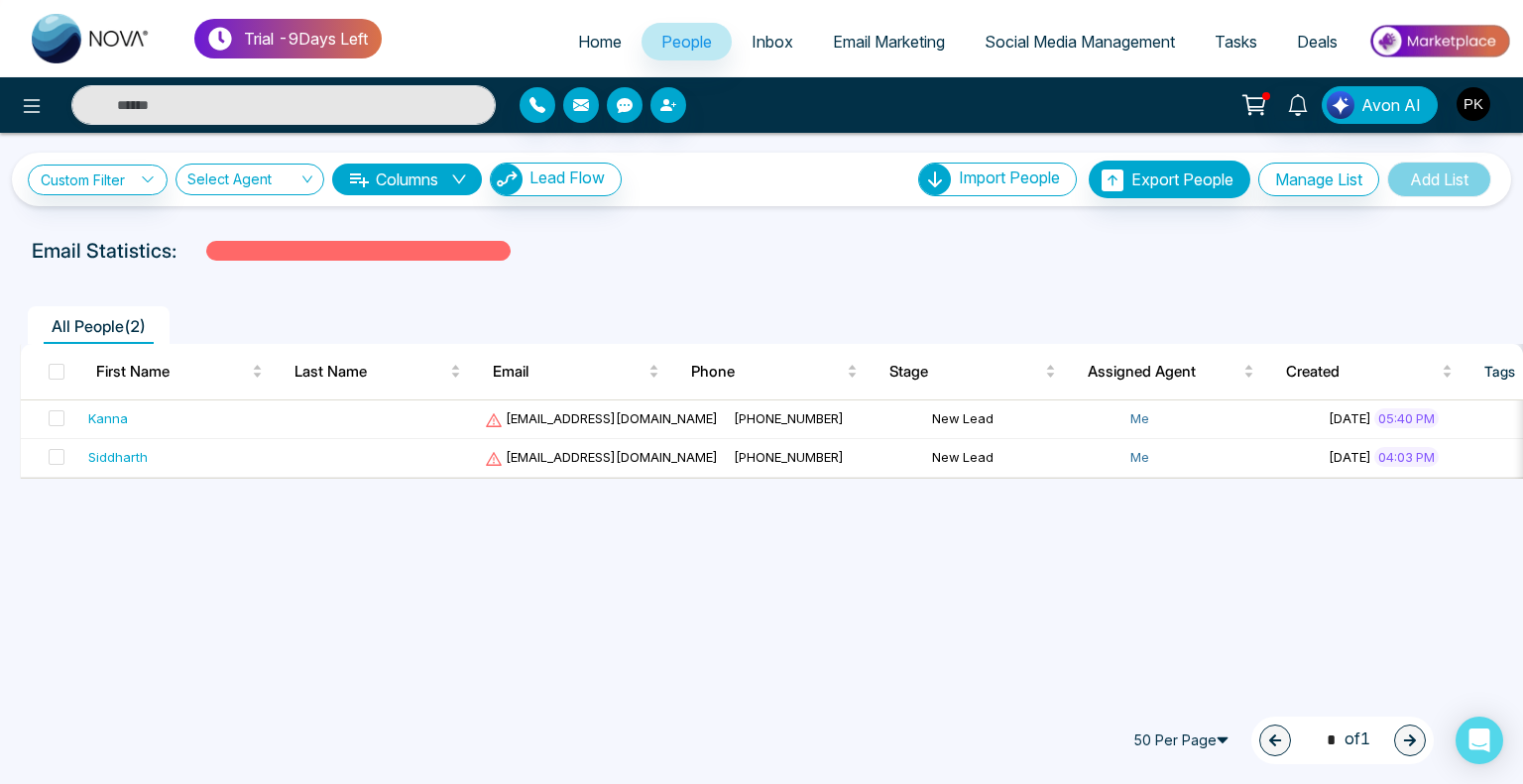 select on "*" 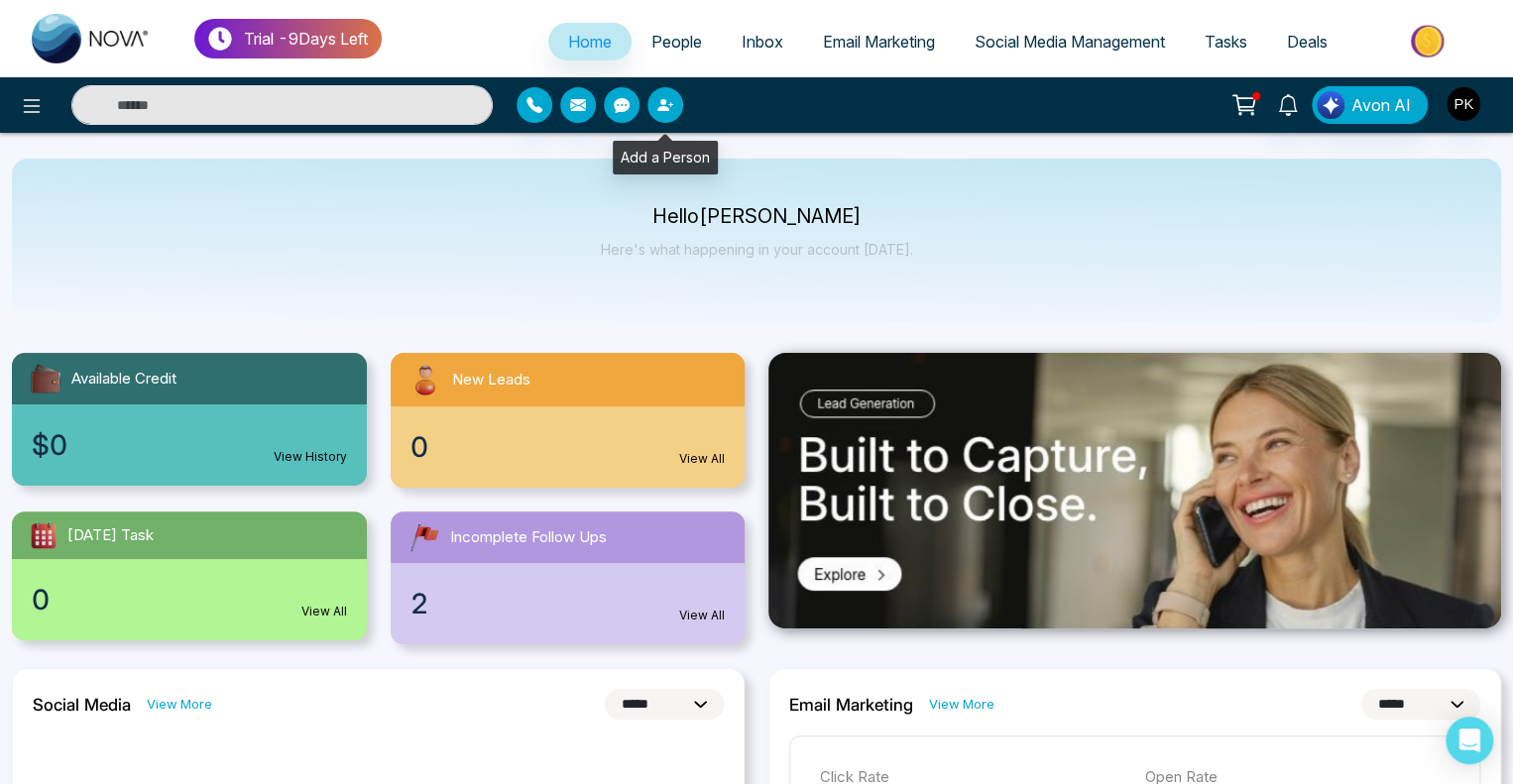click 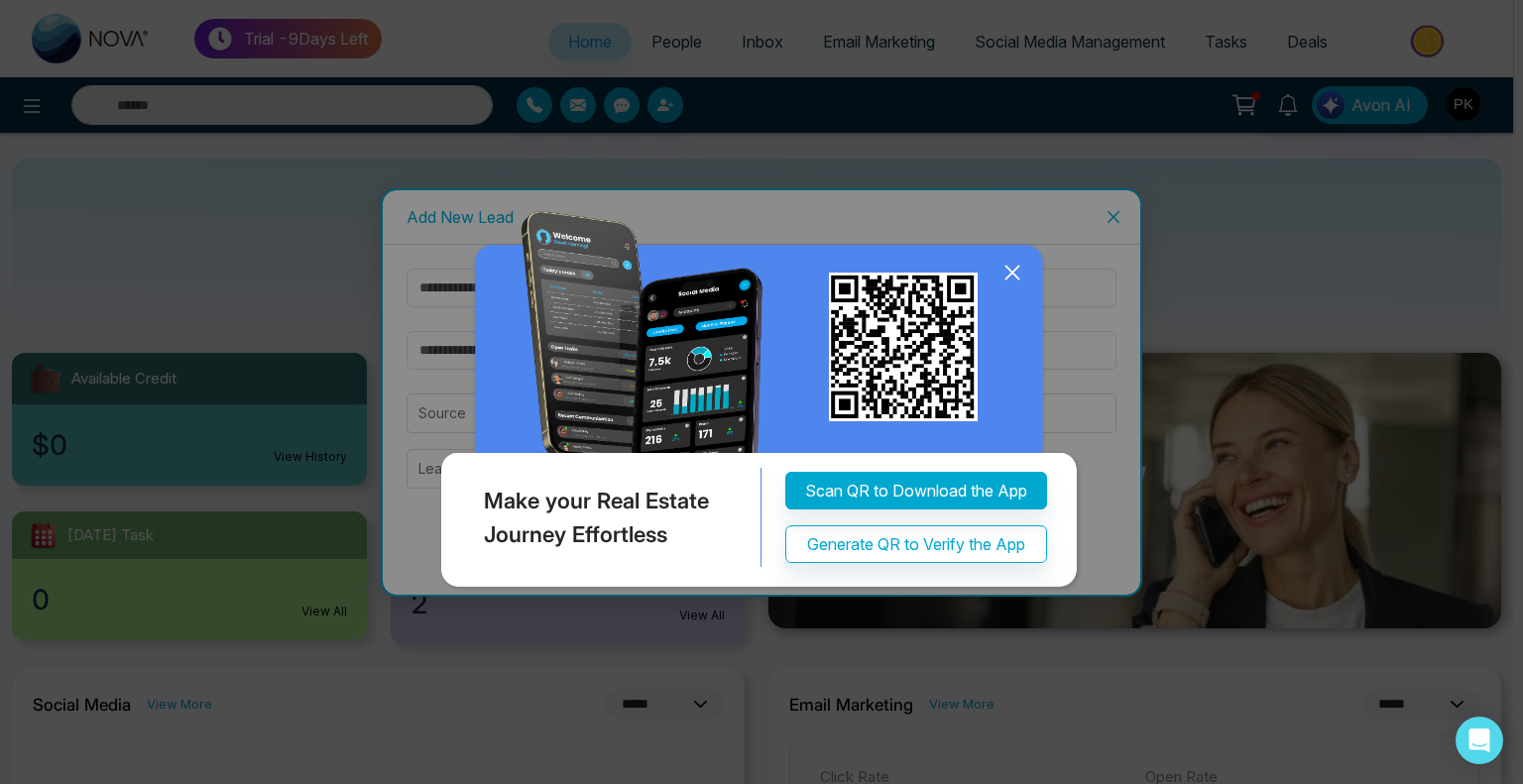 click 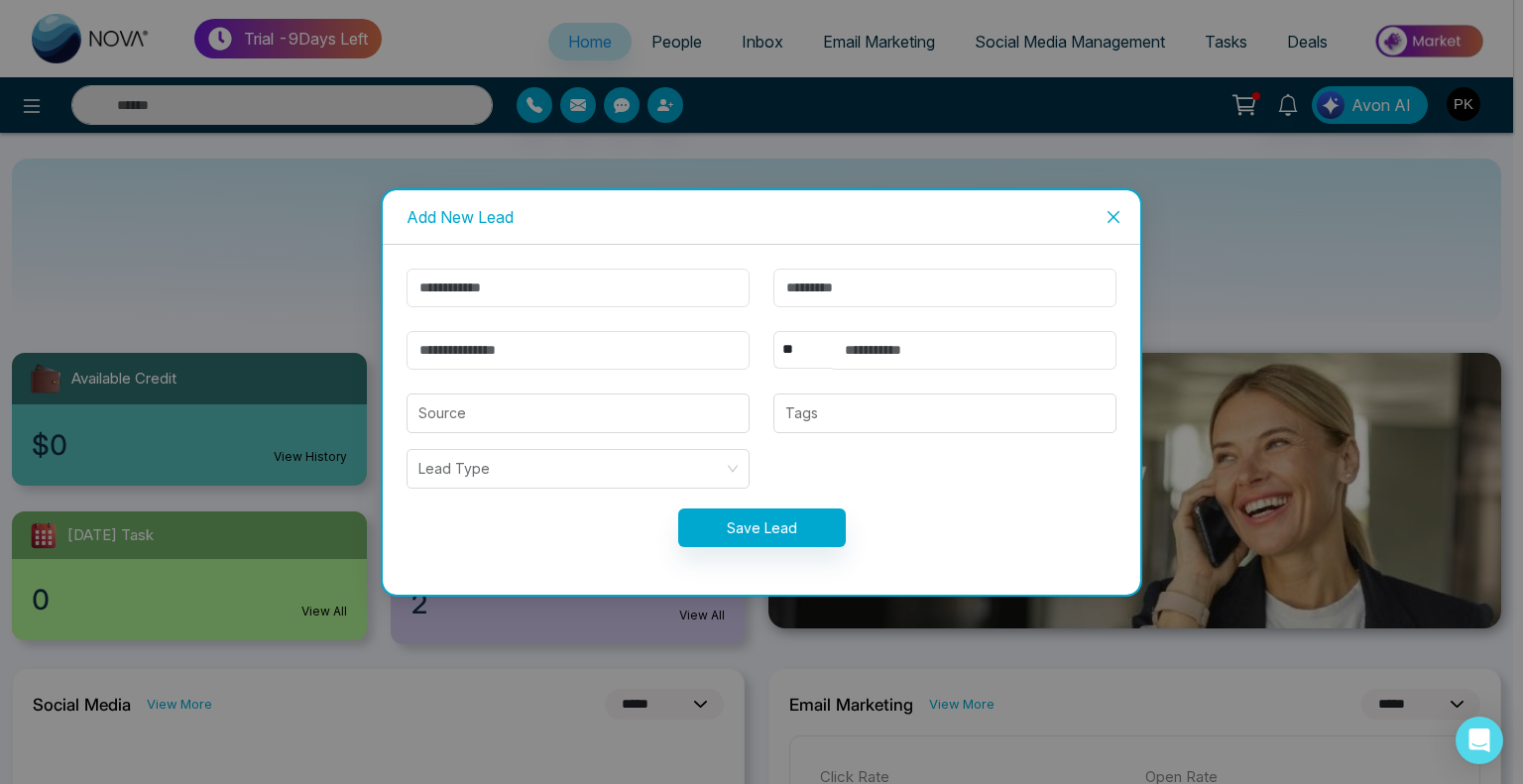 click 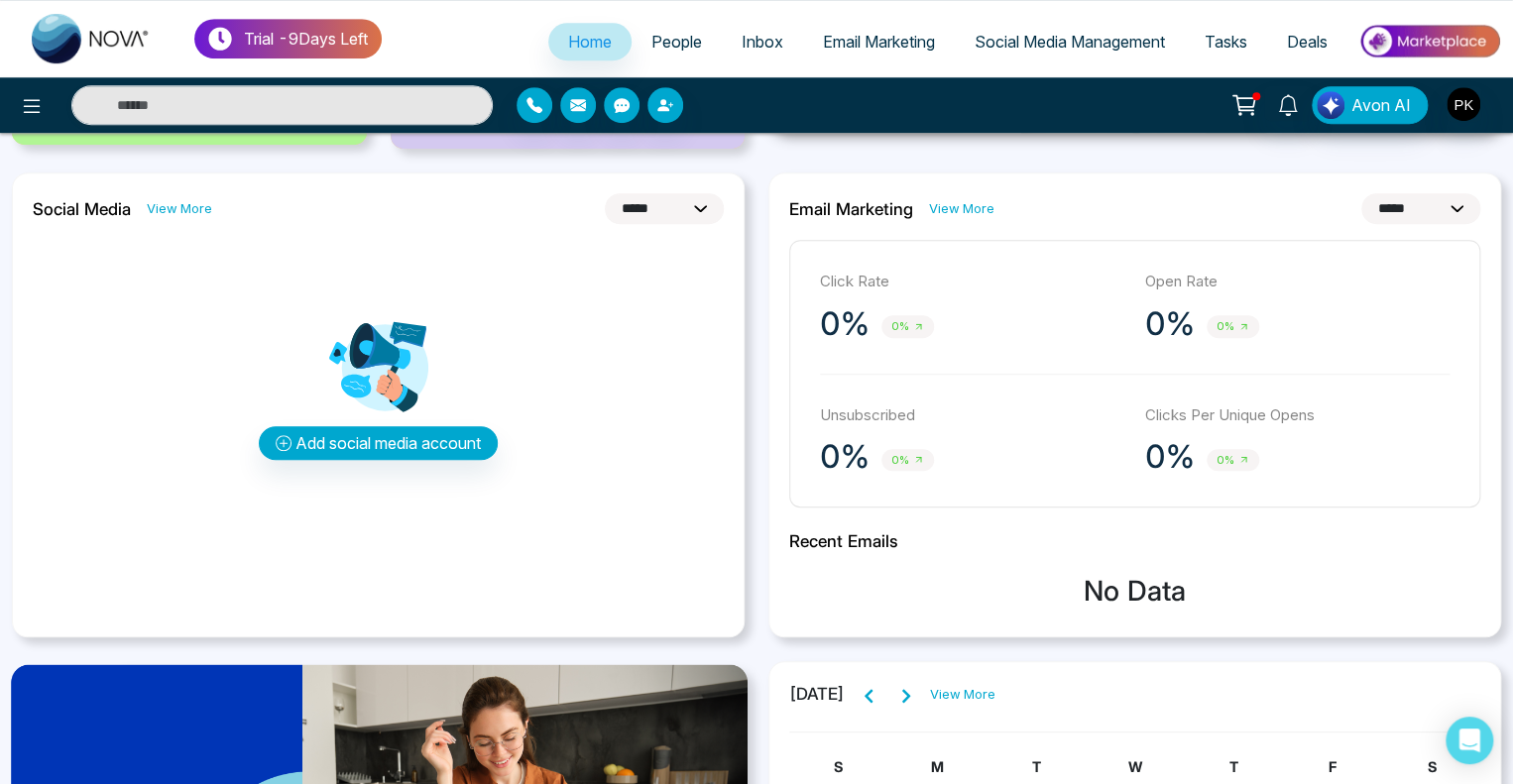 scroll, scrollTop: 991, scrollLeft: 0, axis: vertical 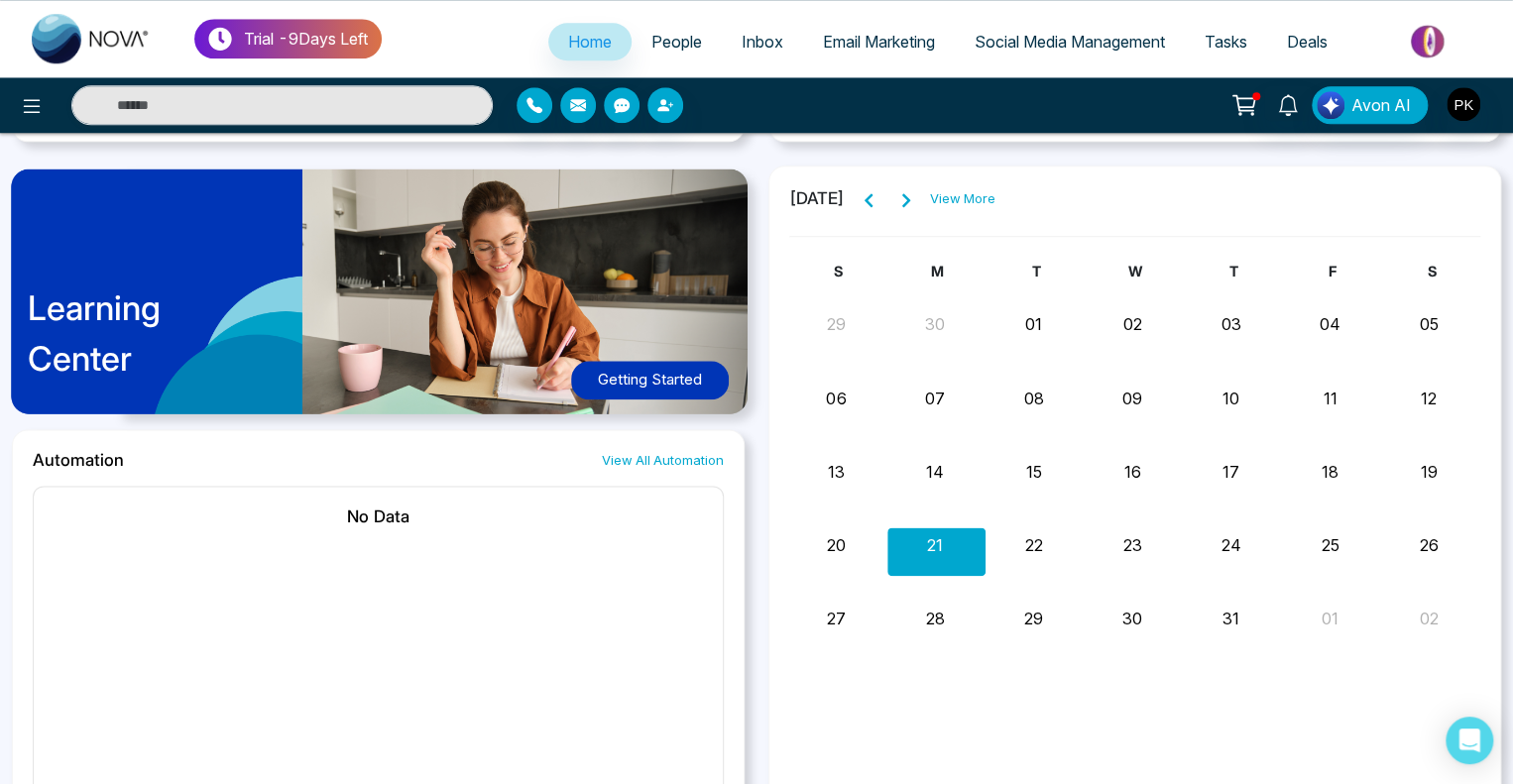 click on "Social Media Management" at bounding box center [1070, 42] 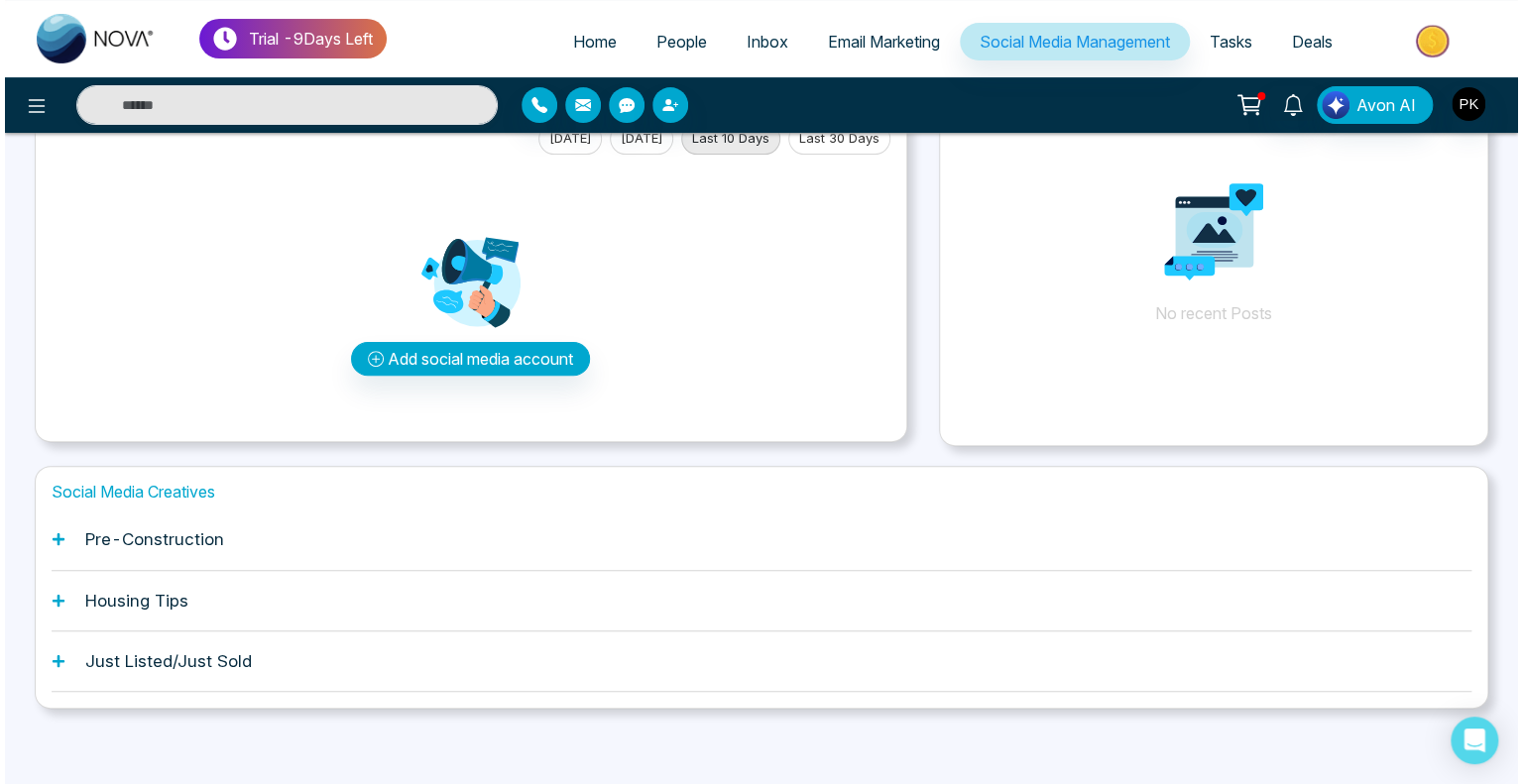 scroll, scrollTop: 126, scrollLeft: 0, axis: vertical 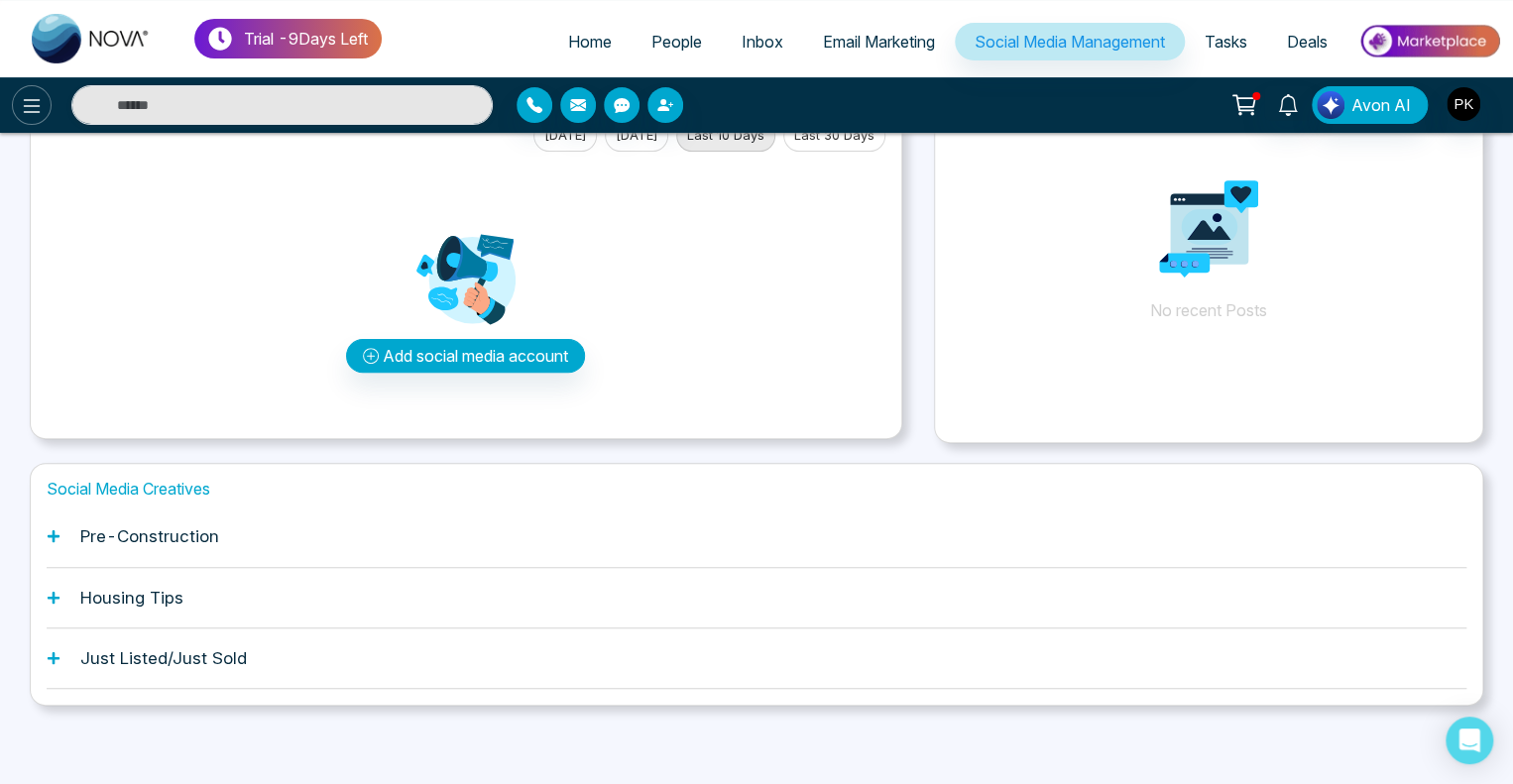 click 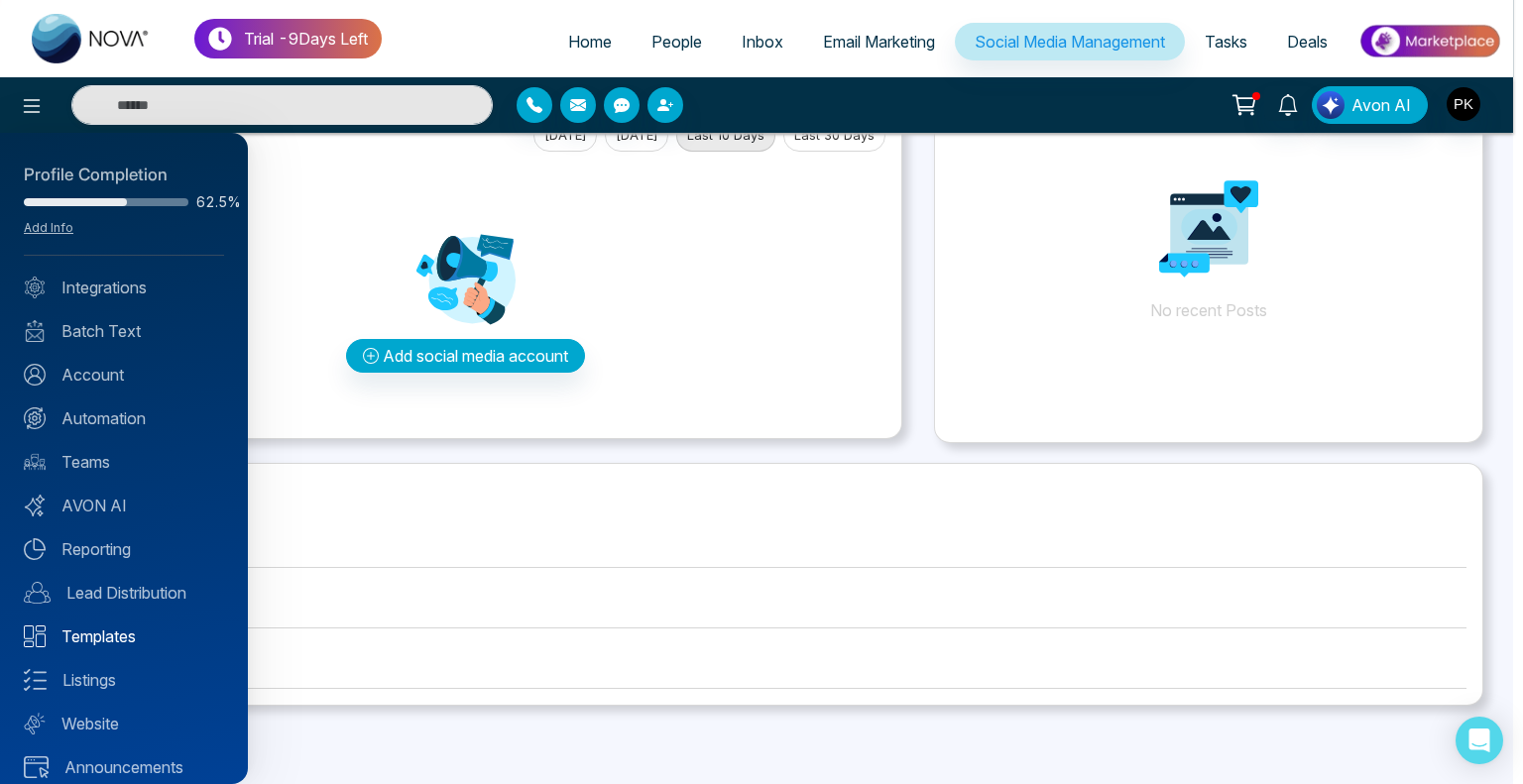 click on "Templates" at bounding box center (124, 636) 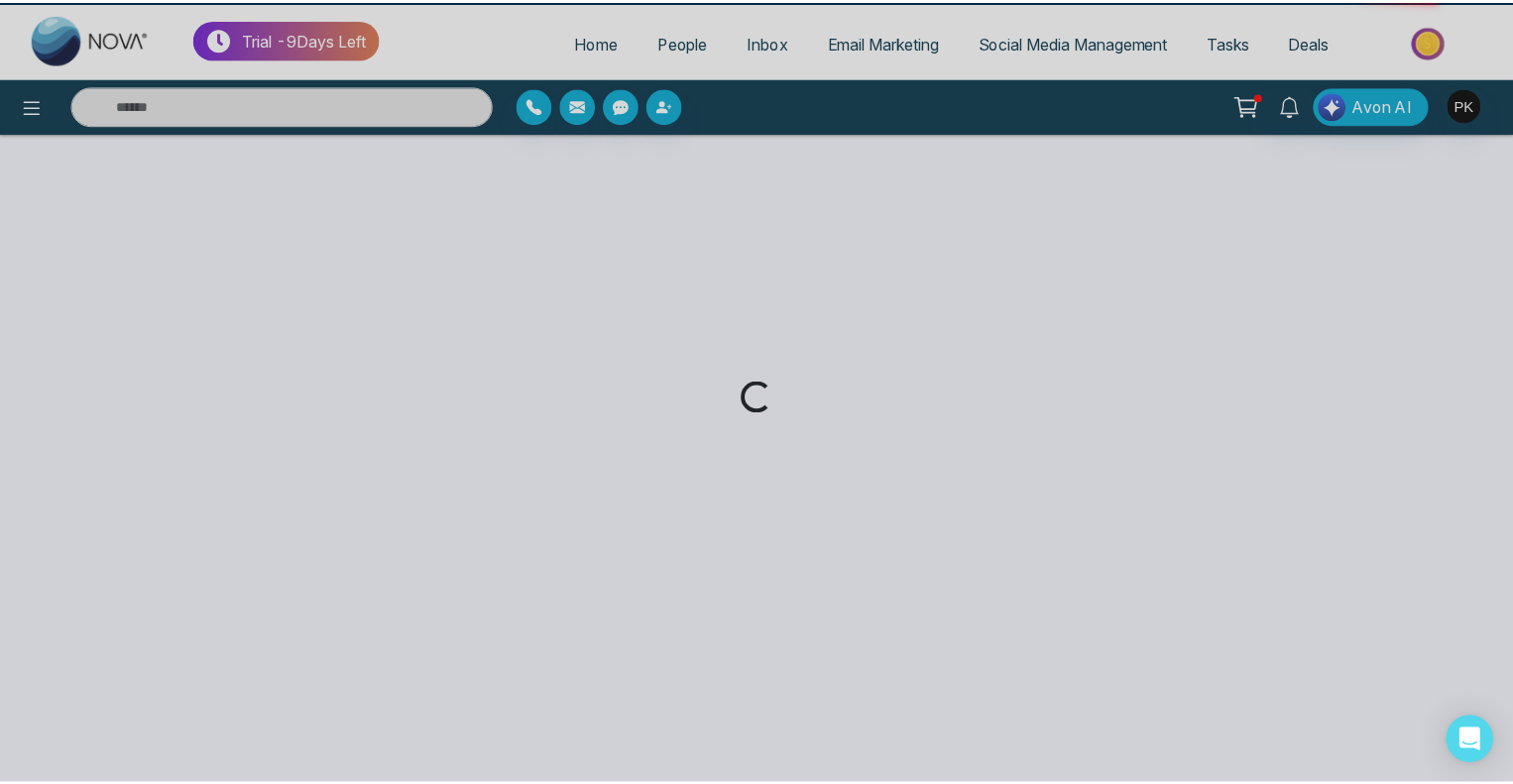 scroll, scrollTop: 0, scrollLeft: 0, axis: both 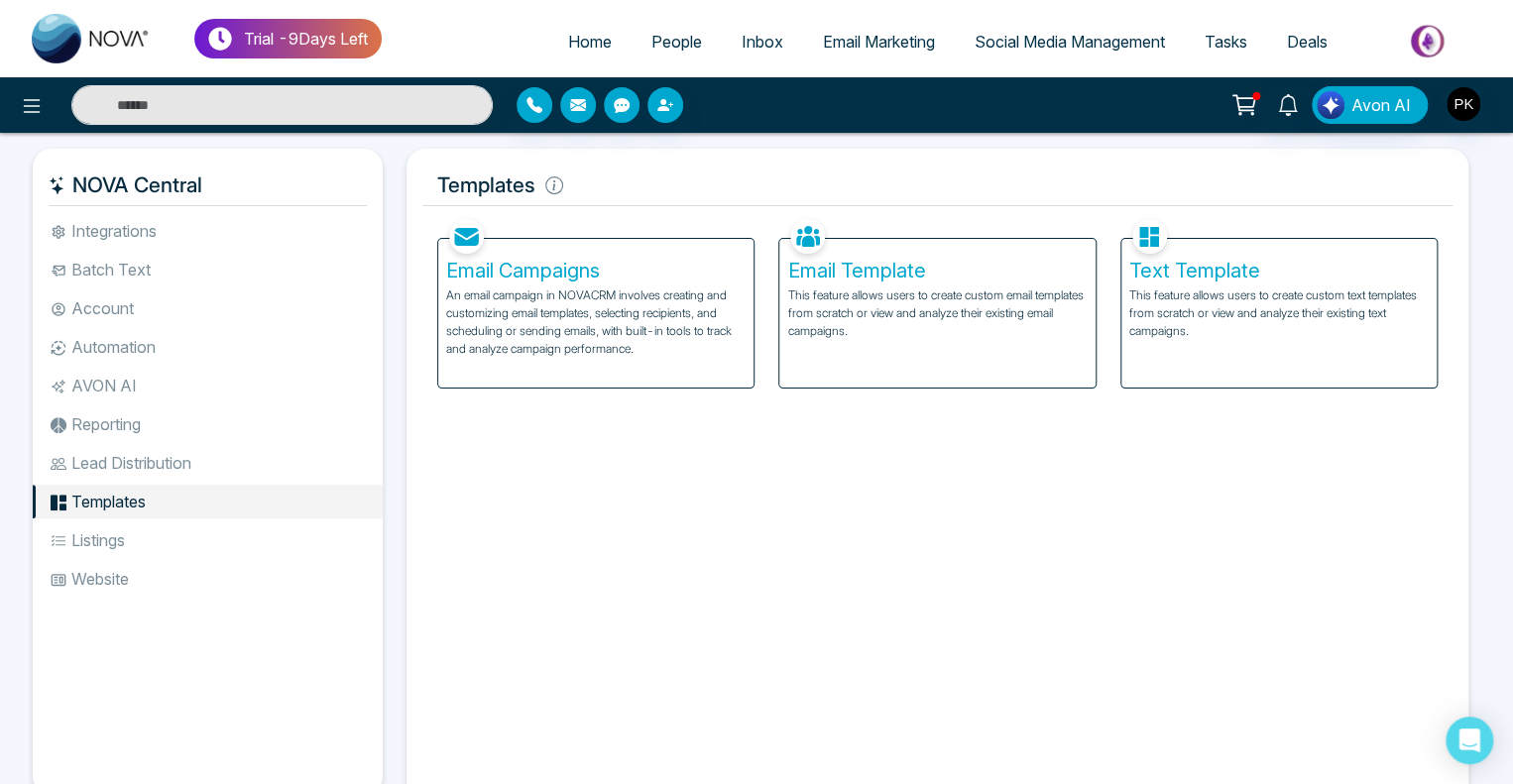 click on "Email Campaigns" at bounding box center (596, 271) 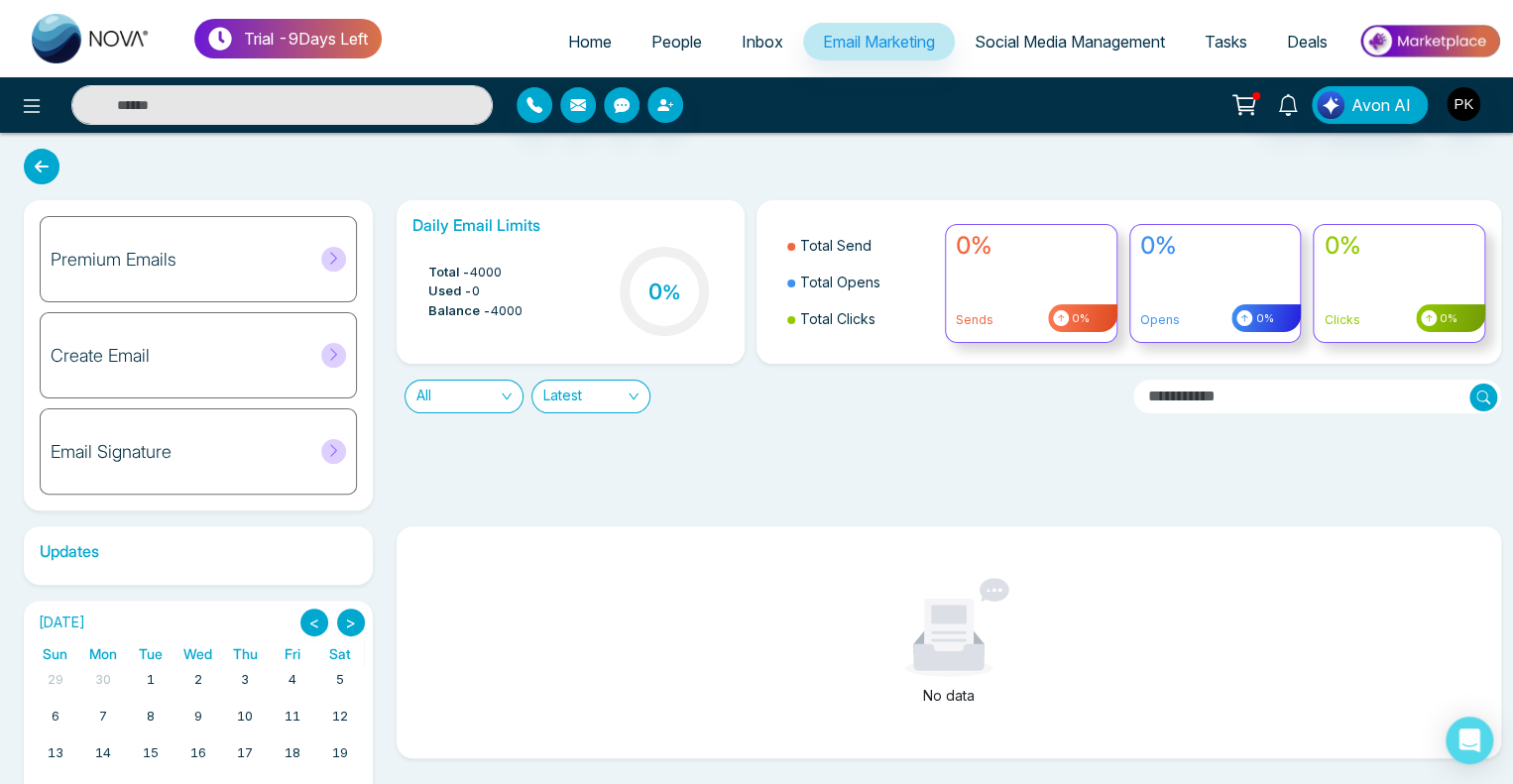 click on "Create Email" at bounding box center (198, 355) 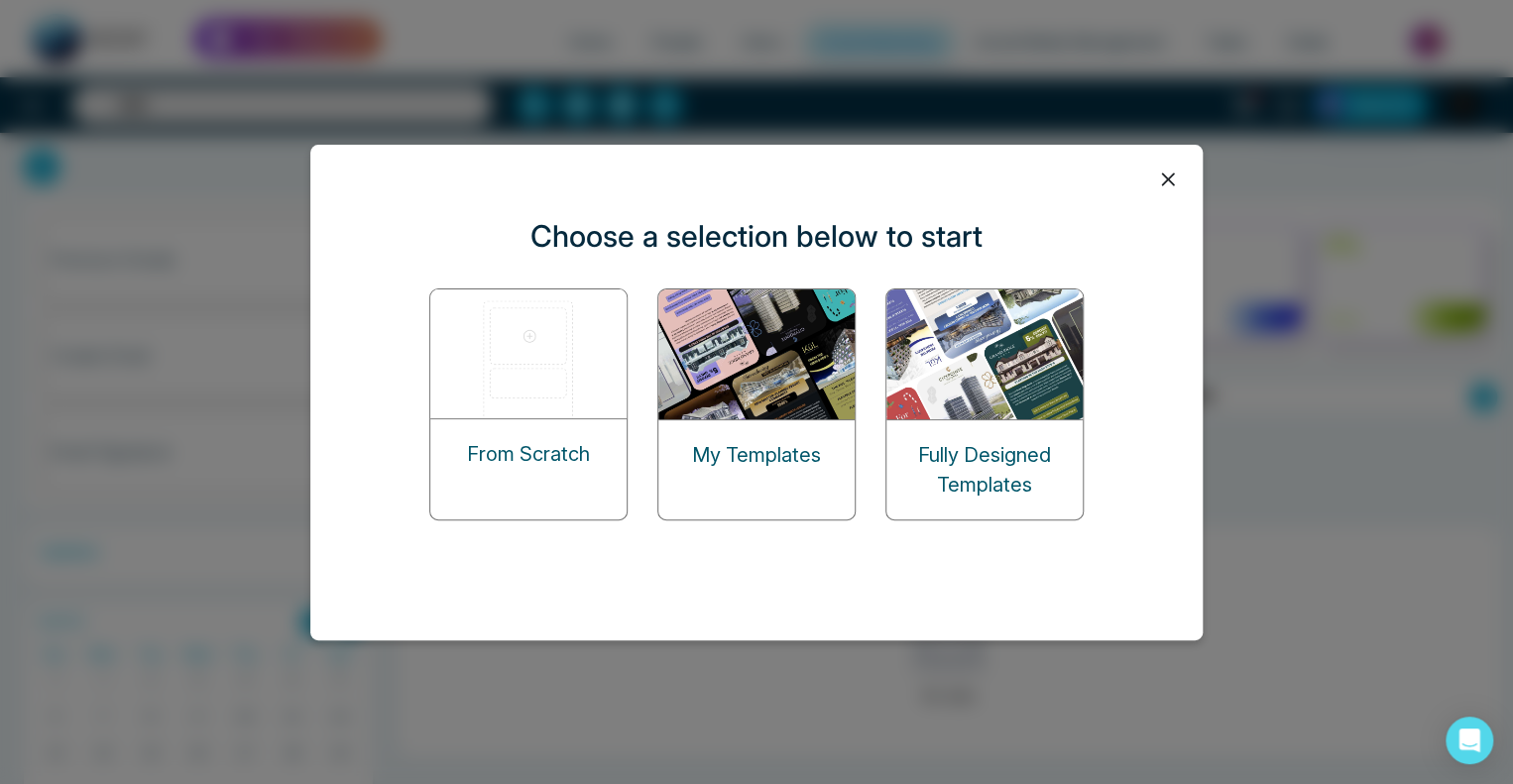 click on "My Templates" at bounding box center [756, 455] 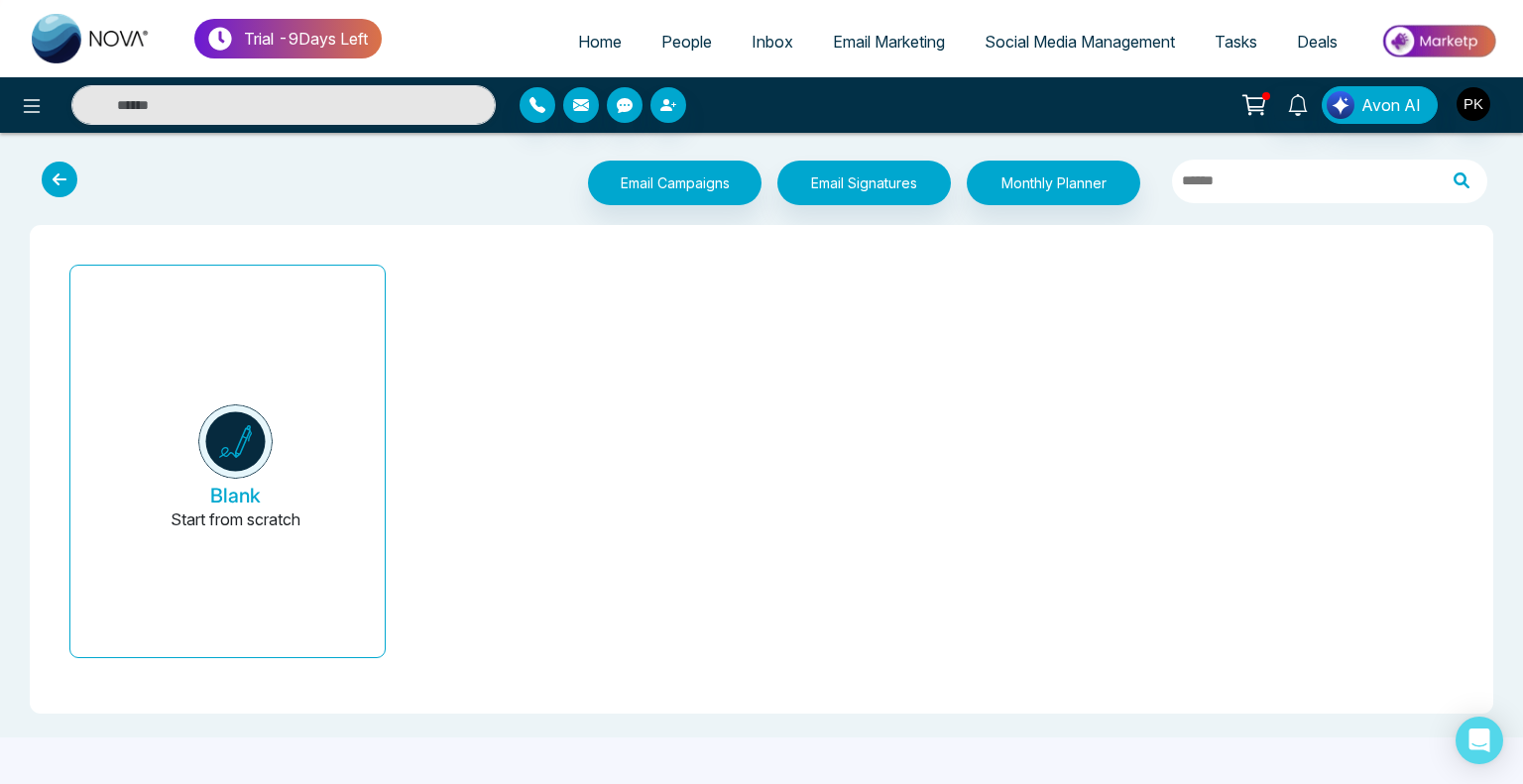 click at bounding box center (59, 179) 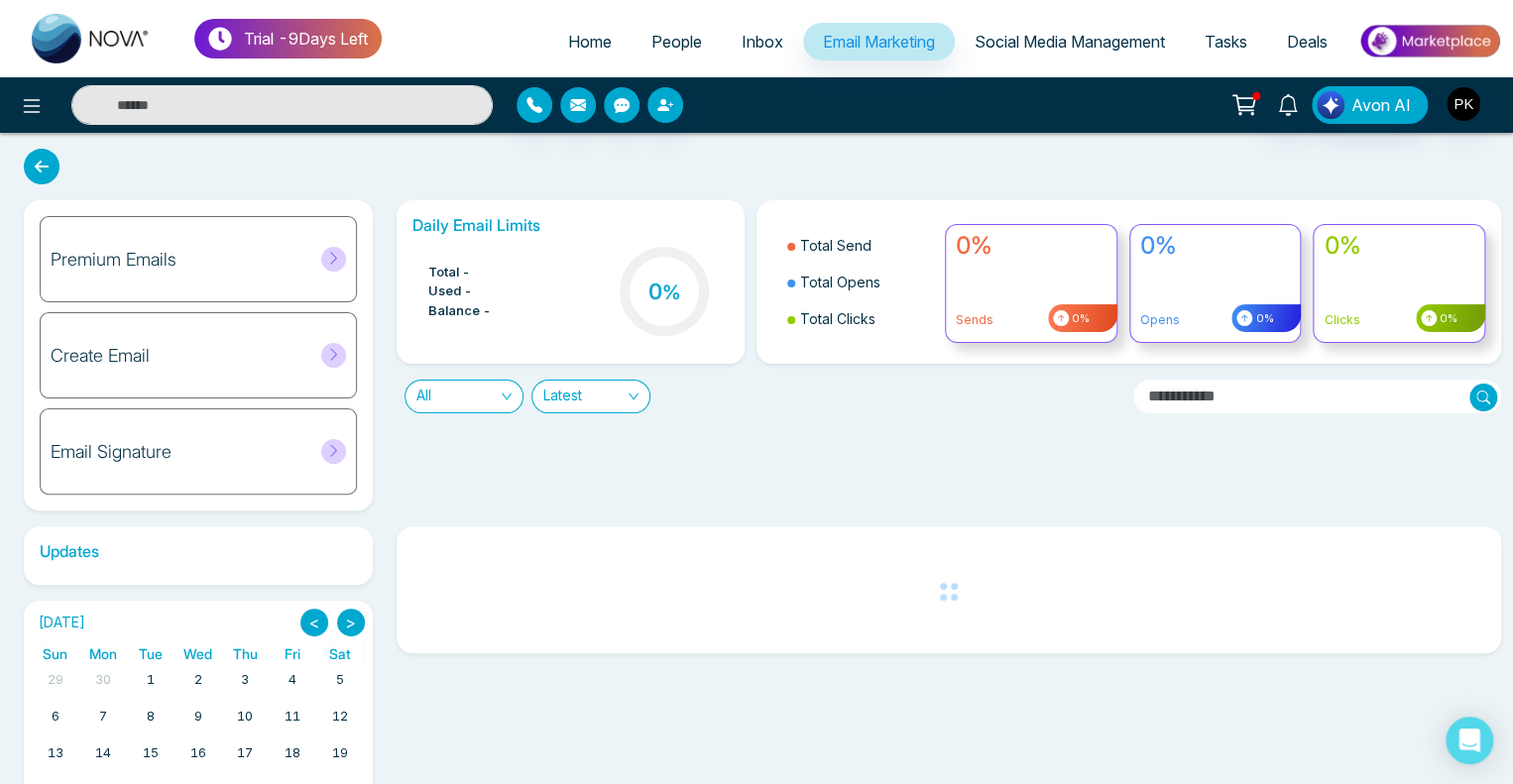 click on "Create Email" at bounding box center [198, 355] 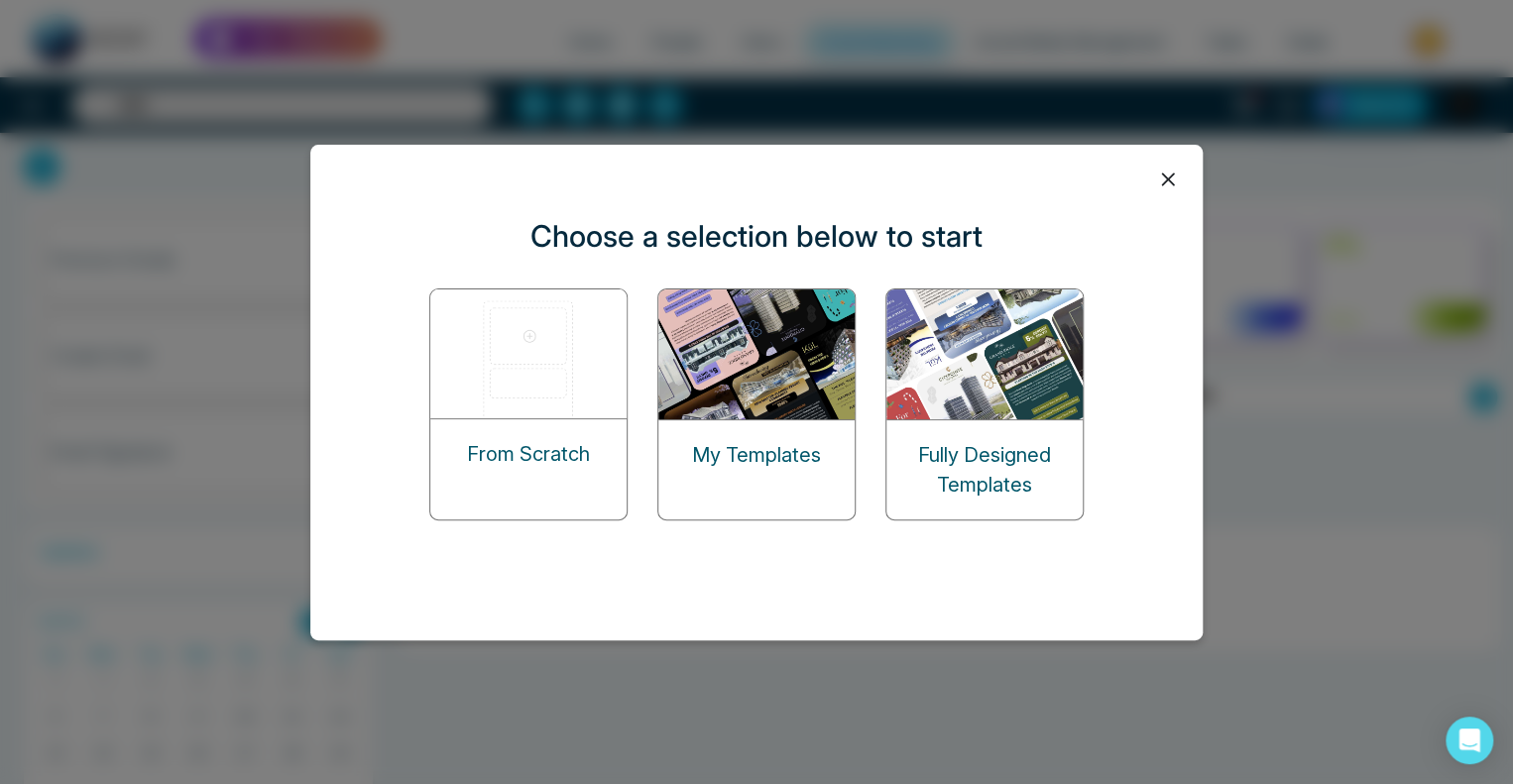 click at bounding box center [986, 354] 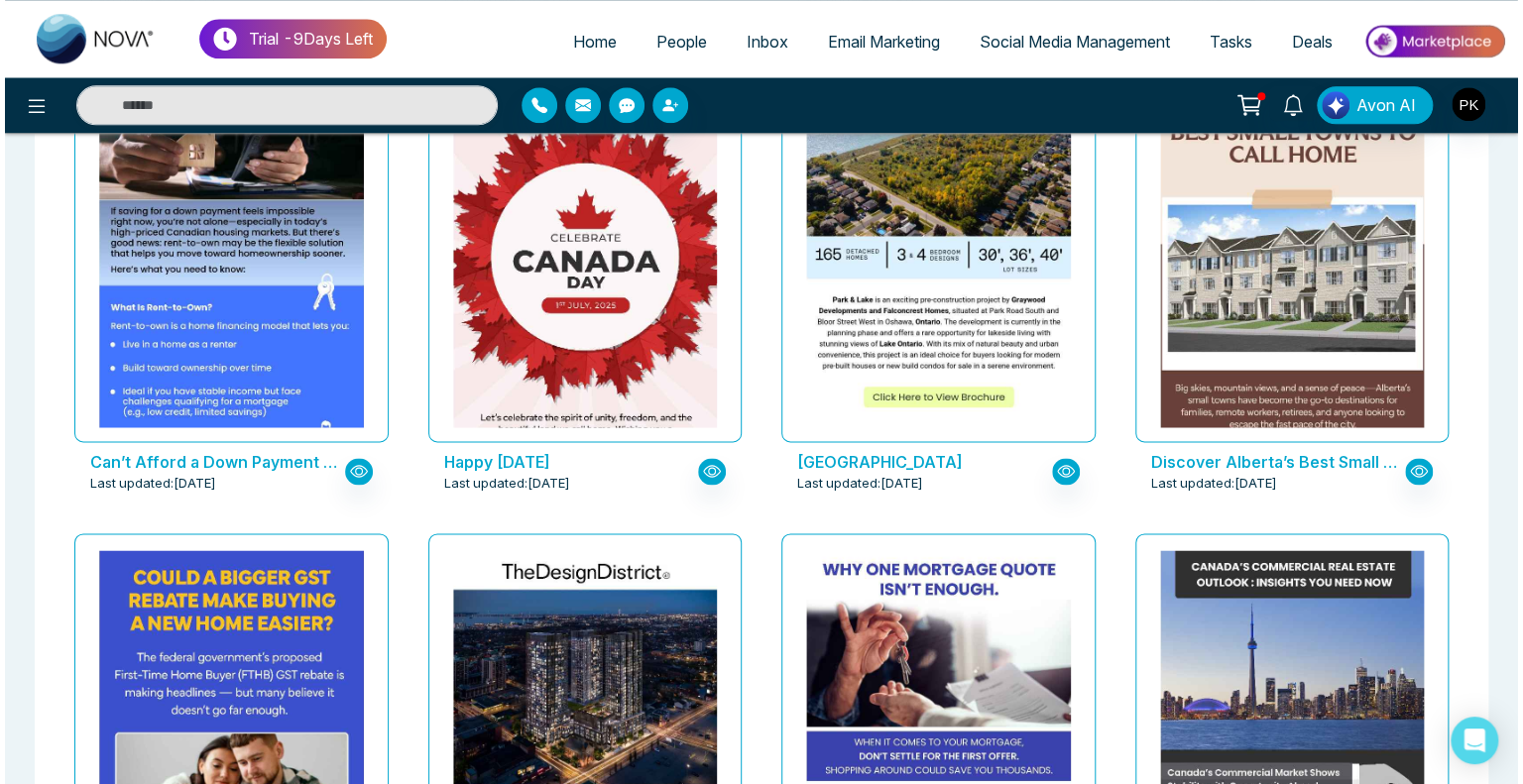 scroll, scrollTop: 1090, scrollLeft: 0, axis: vertical 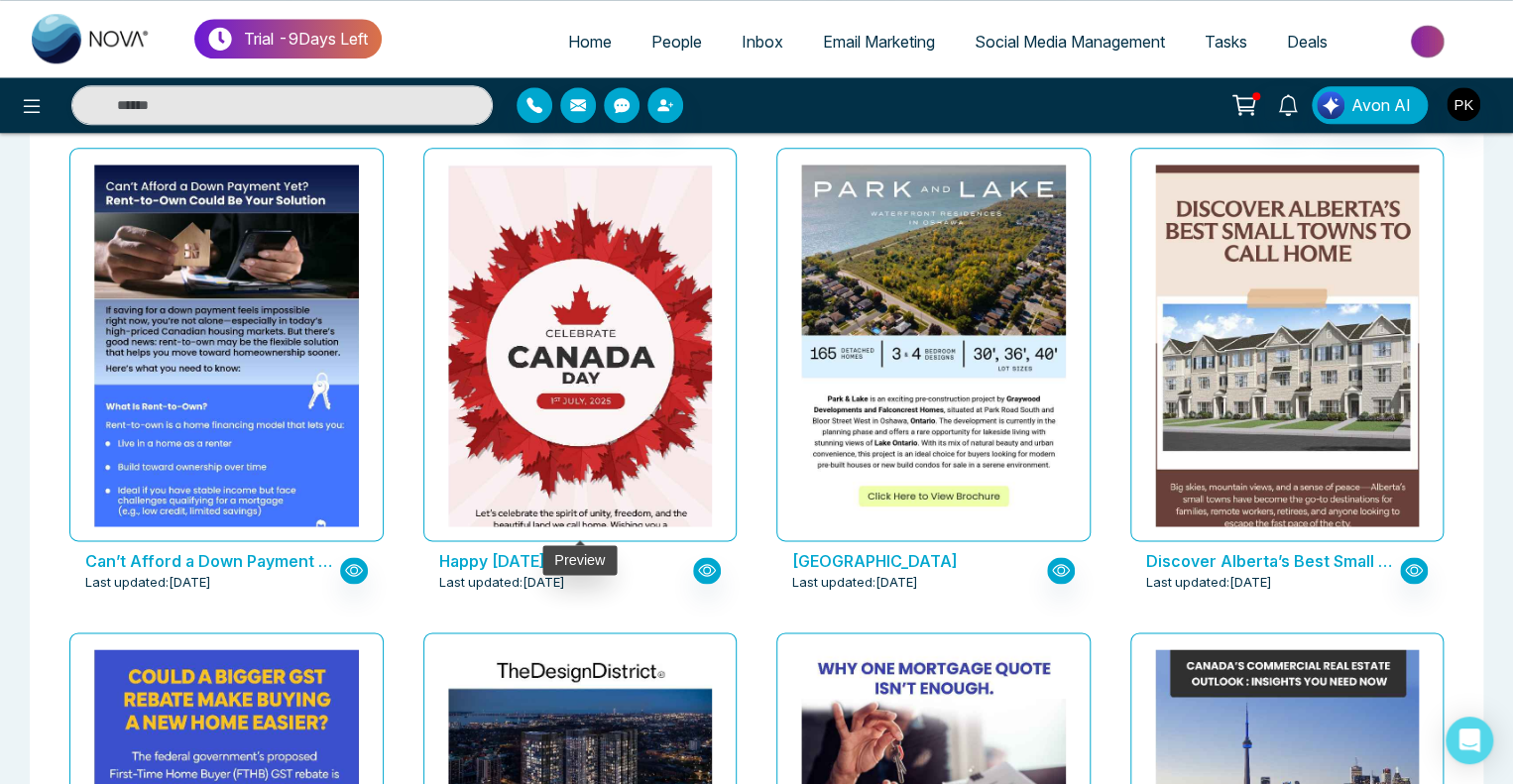 click at bounding box center [579, 400] 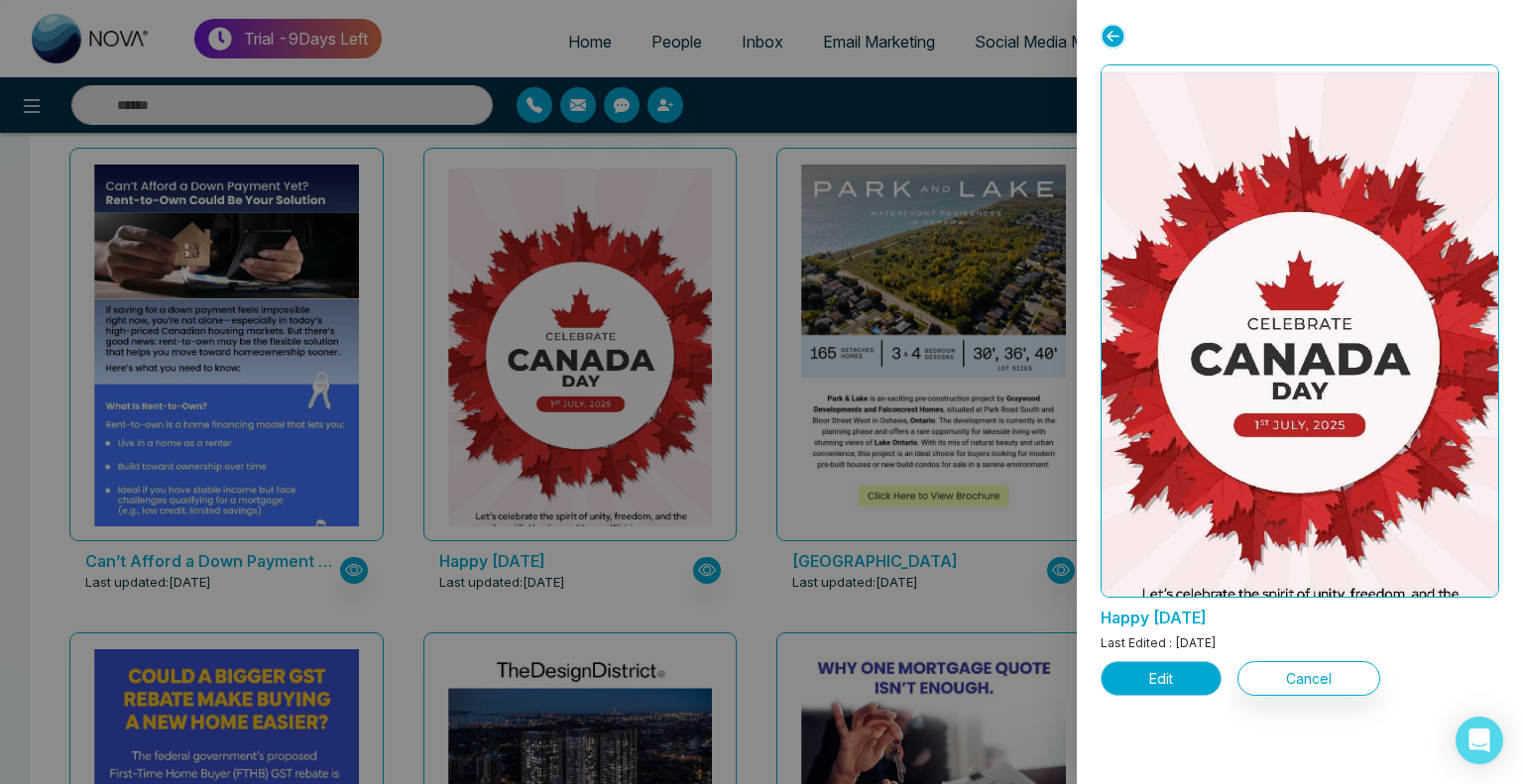 click on "Edit" at bounding box center (1161, 678) 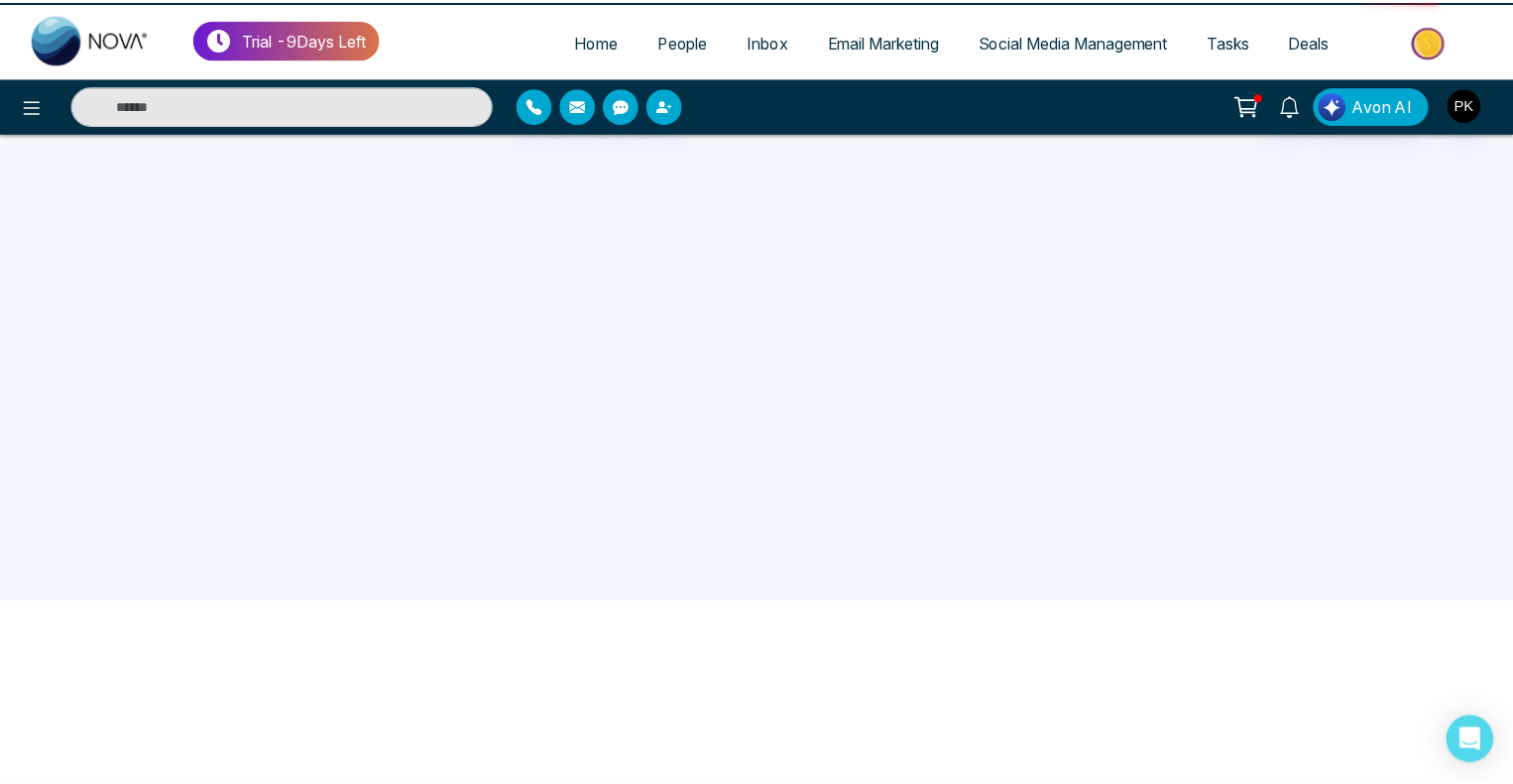 scroll, scrollTop: 0, scrollLeft: 0, axis: both 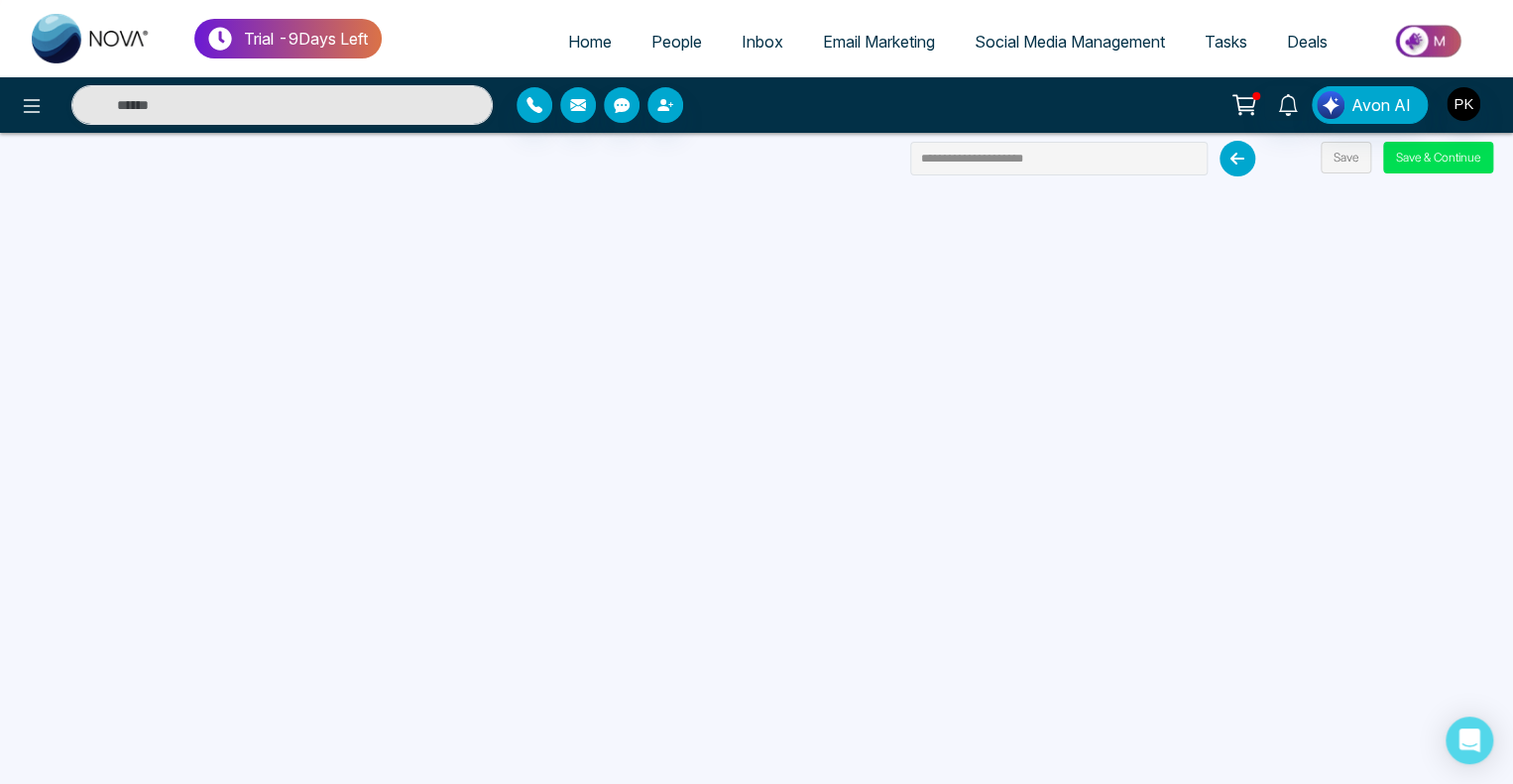 click on "Home" at bounding box center [590, 42] 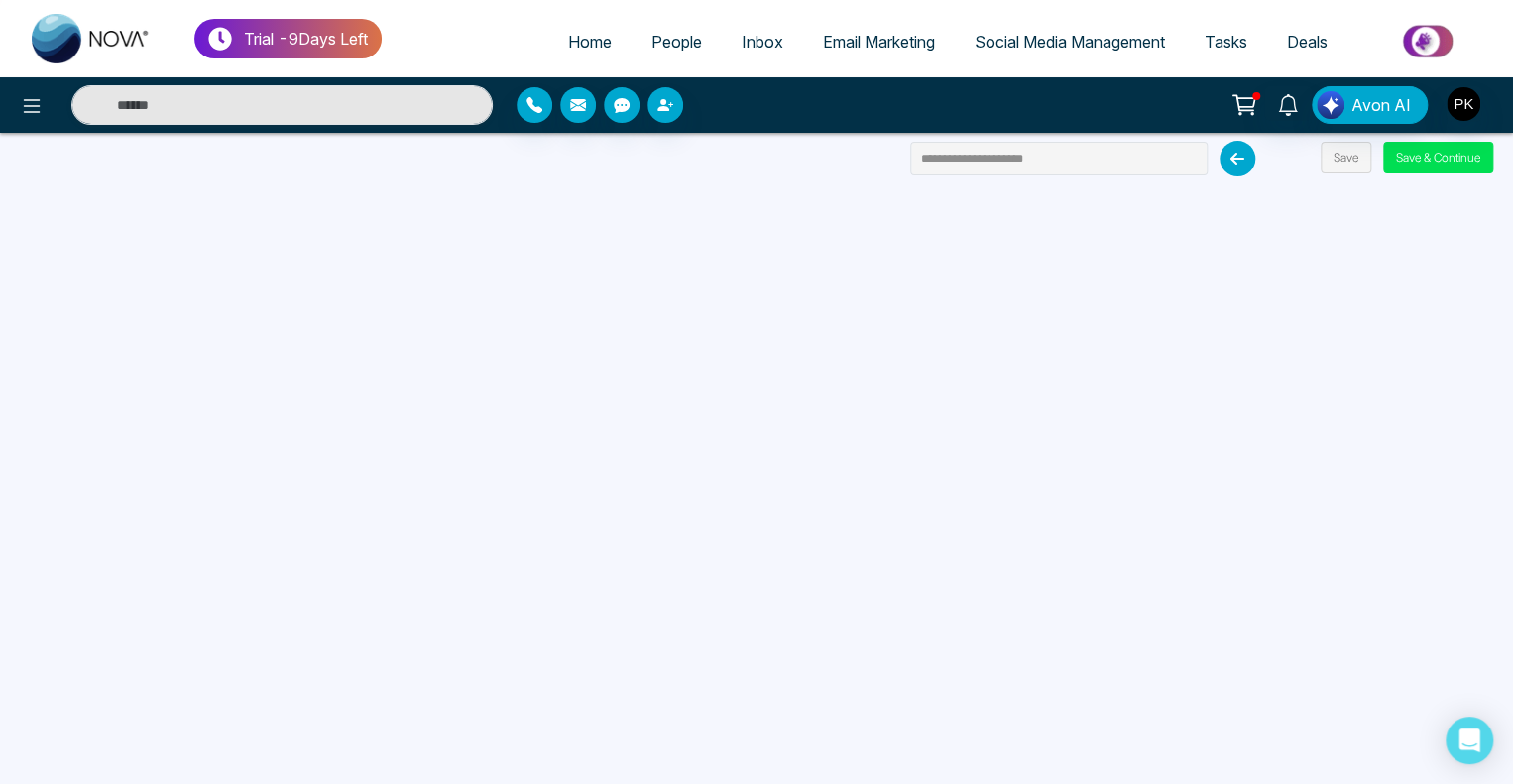 select on "*" 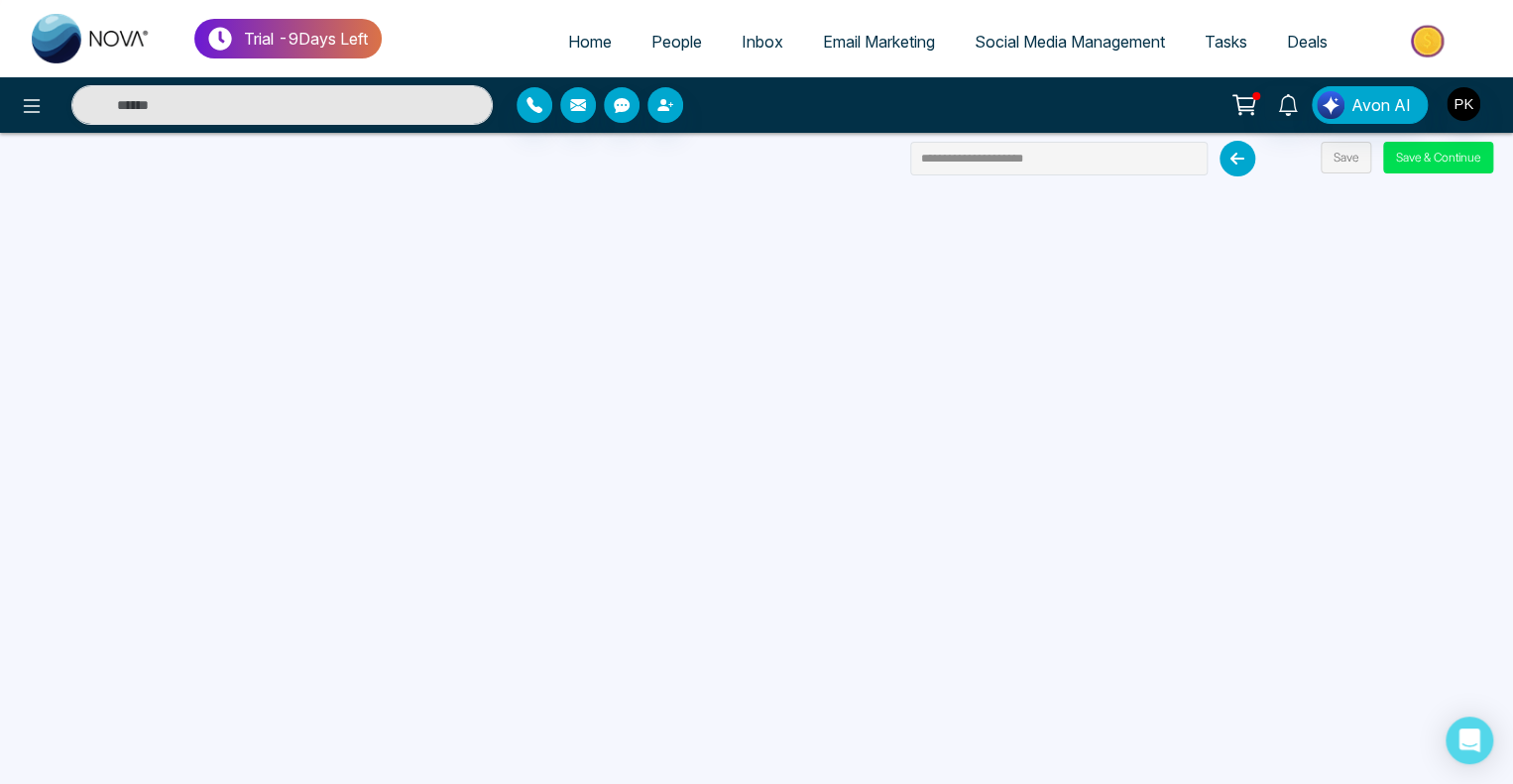 select on "*" 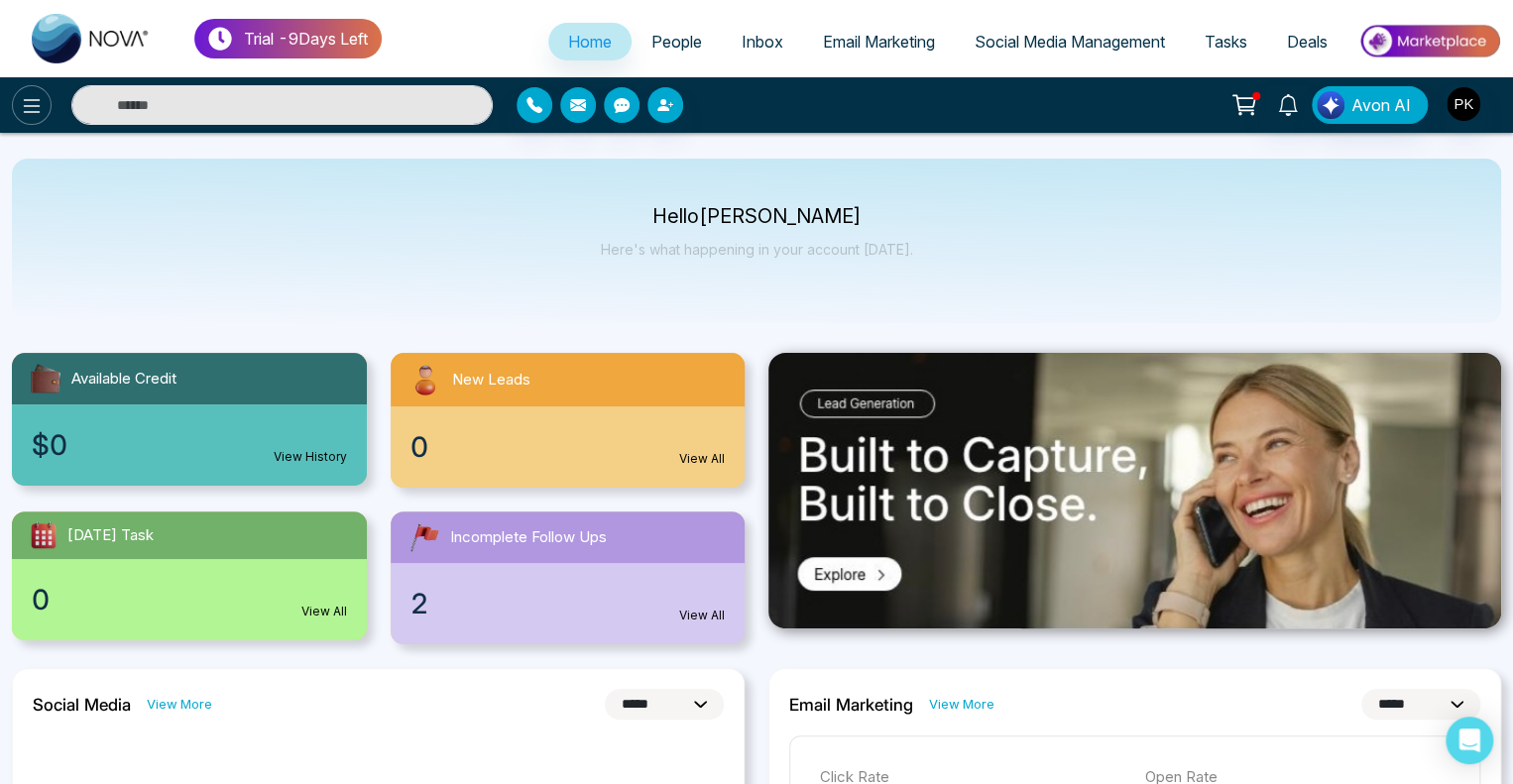 click 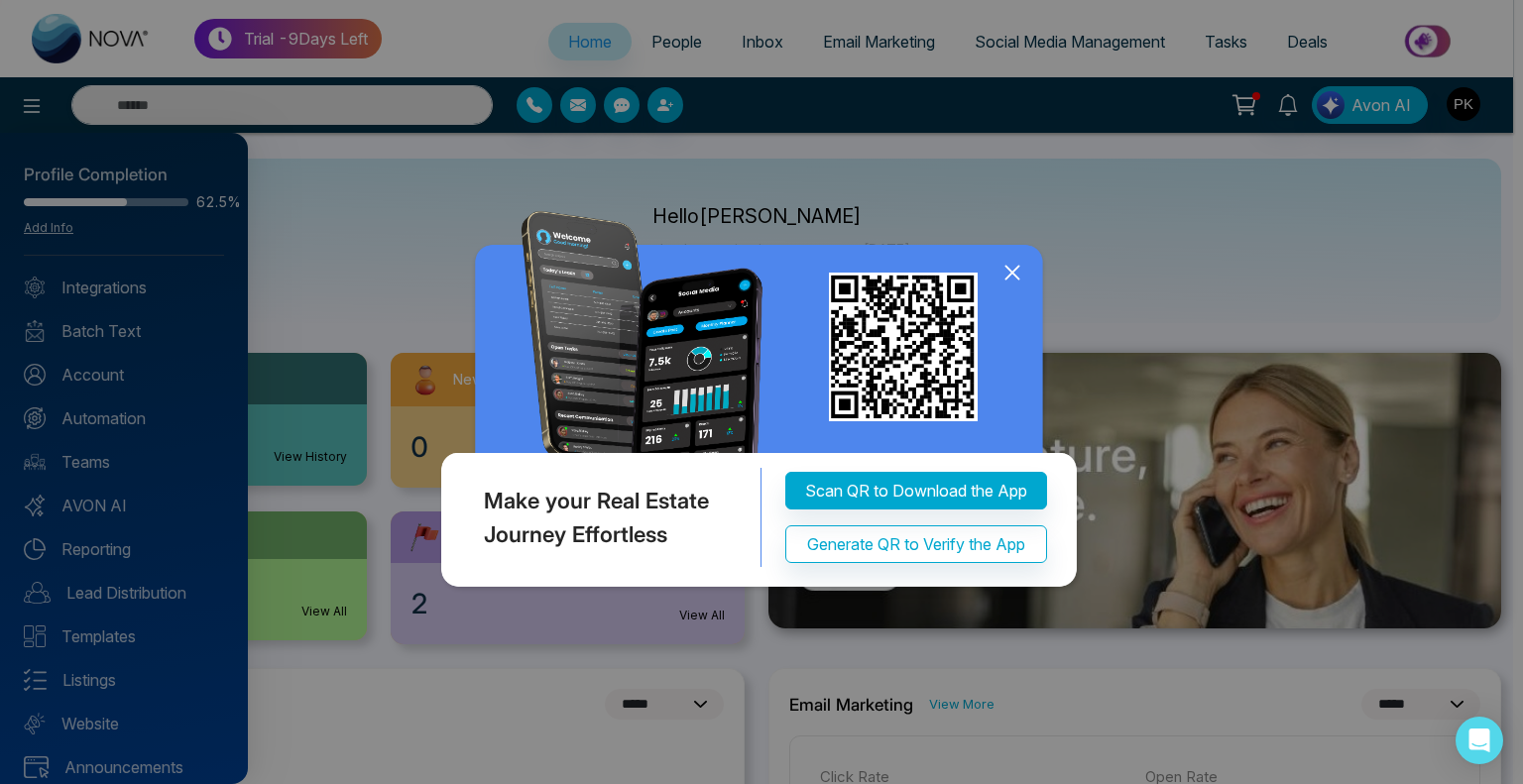 click 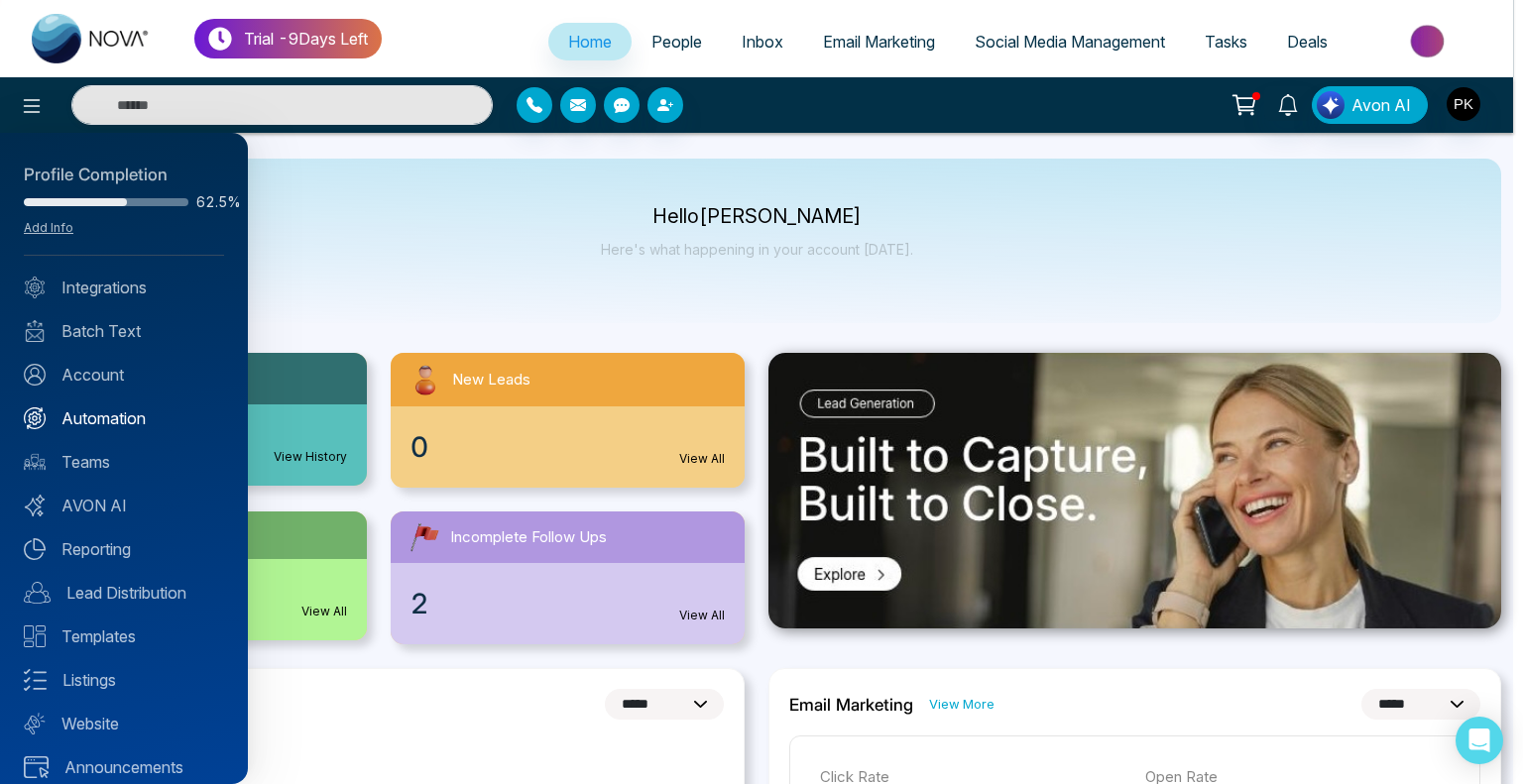 click on "Automation" at bounding box center [124, 418] 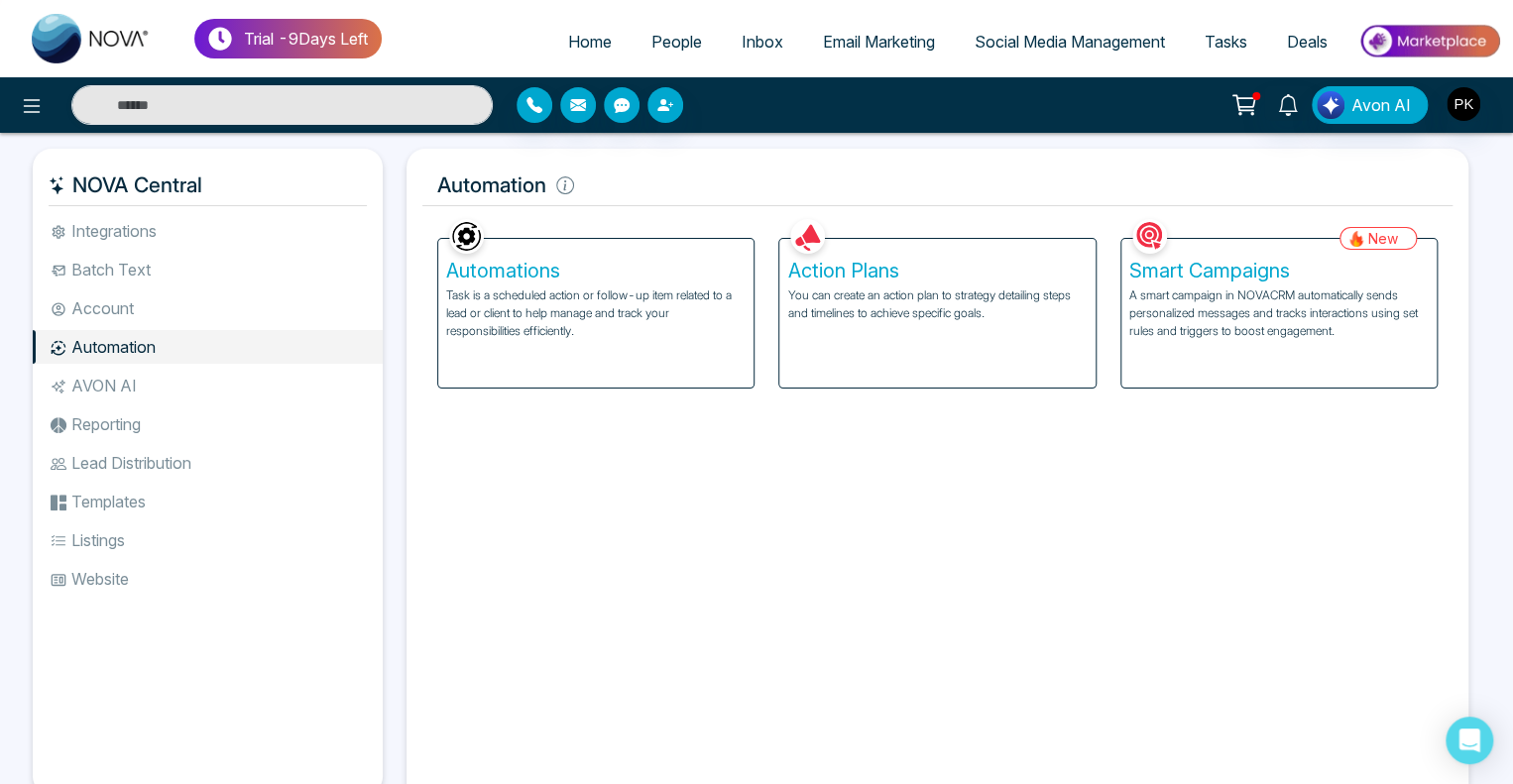 click on "Reporting" at bounding box center [207, 424] 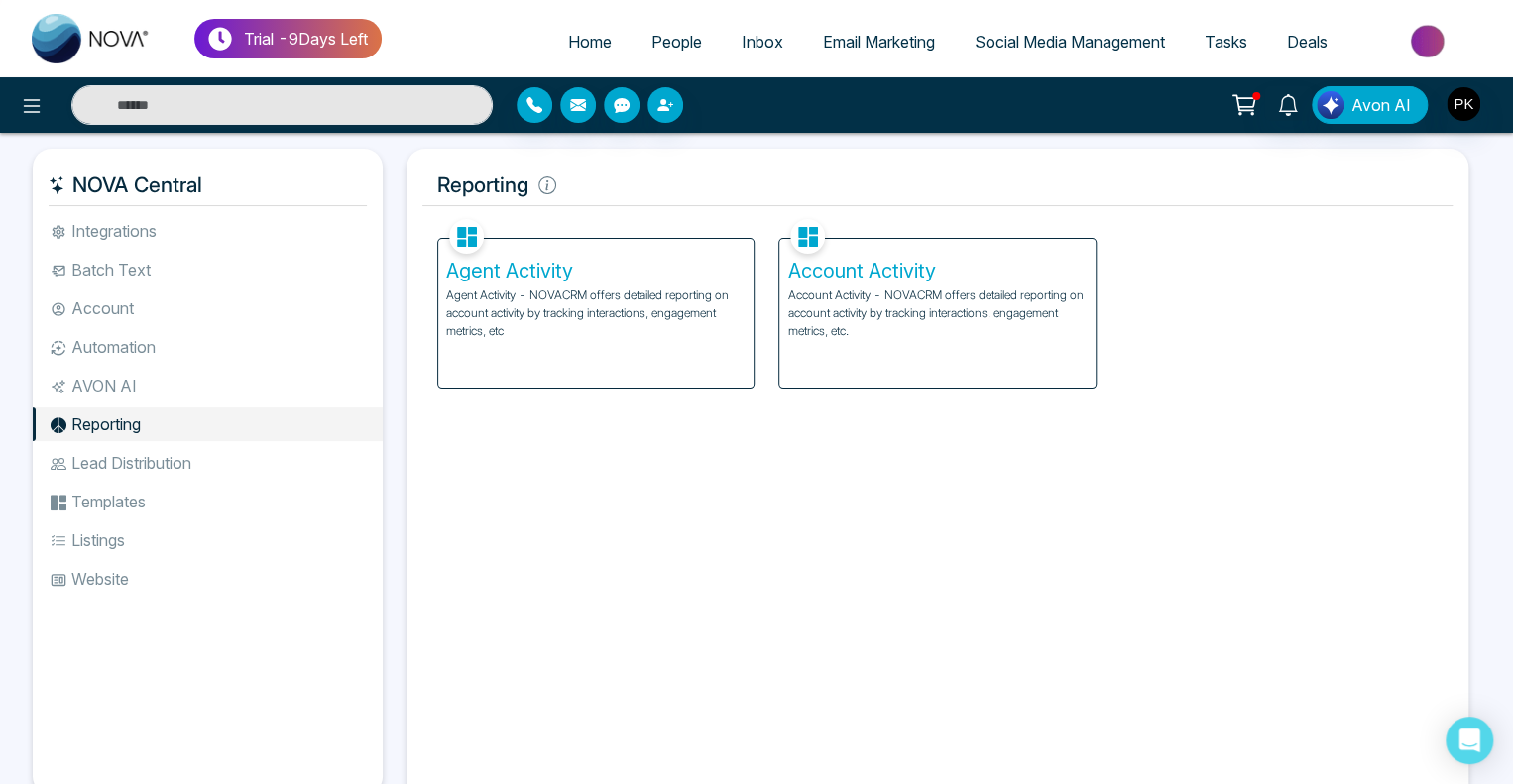 click on "People" at bounding box center [676, 42] 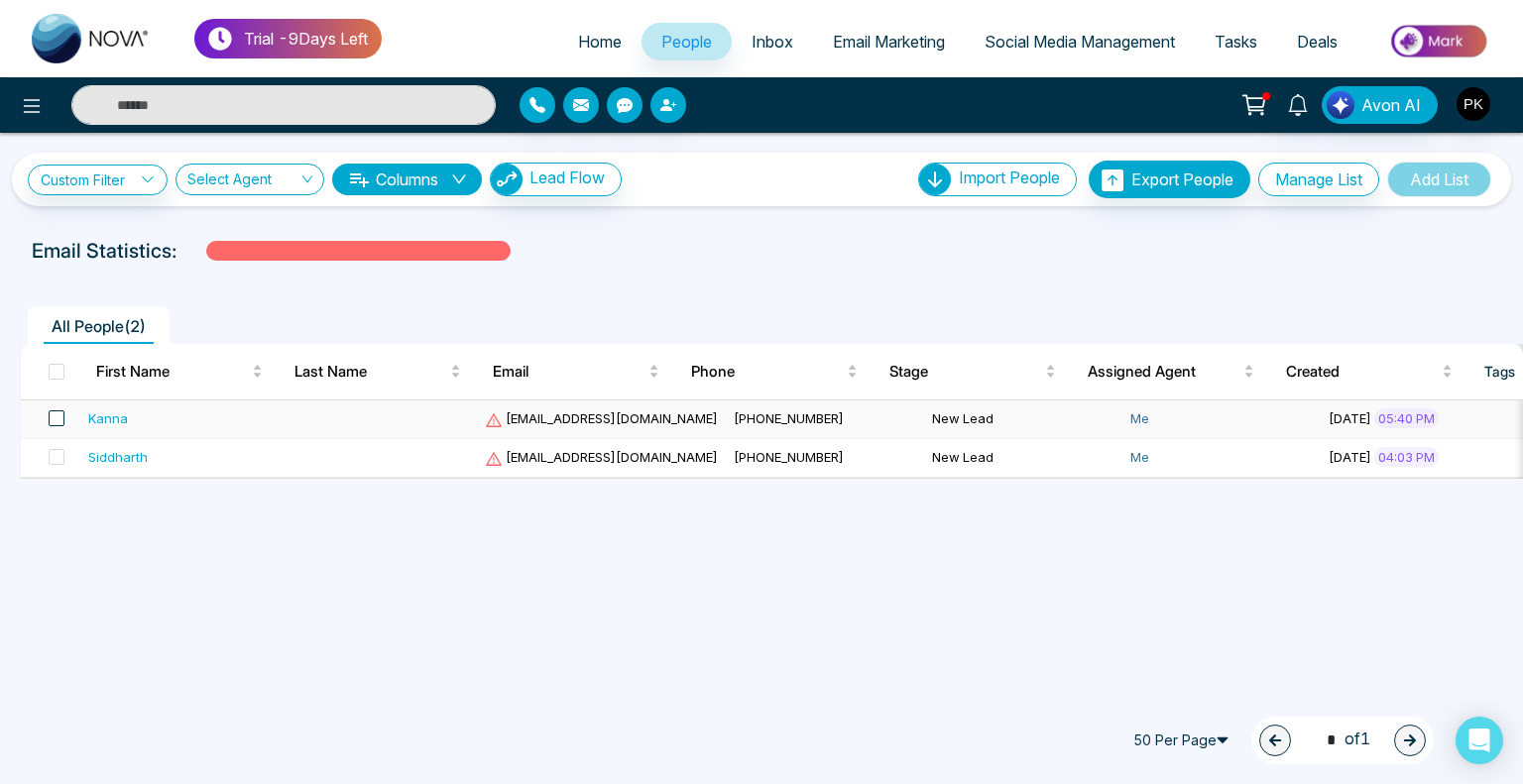 click at bounding box center [51, 419] 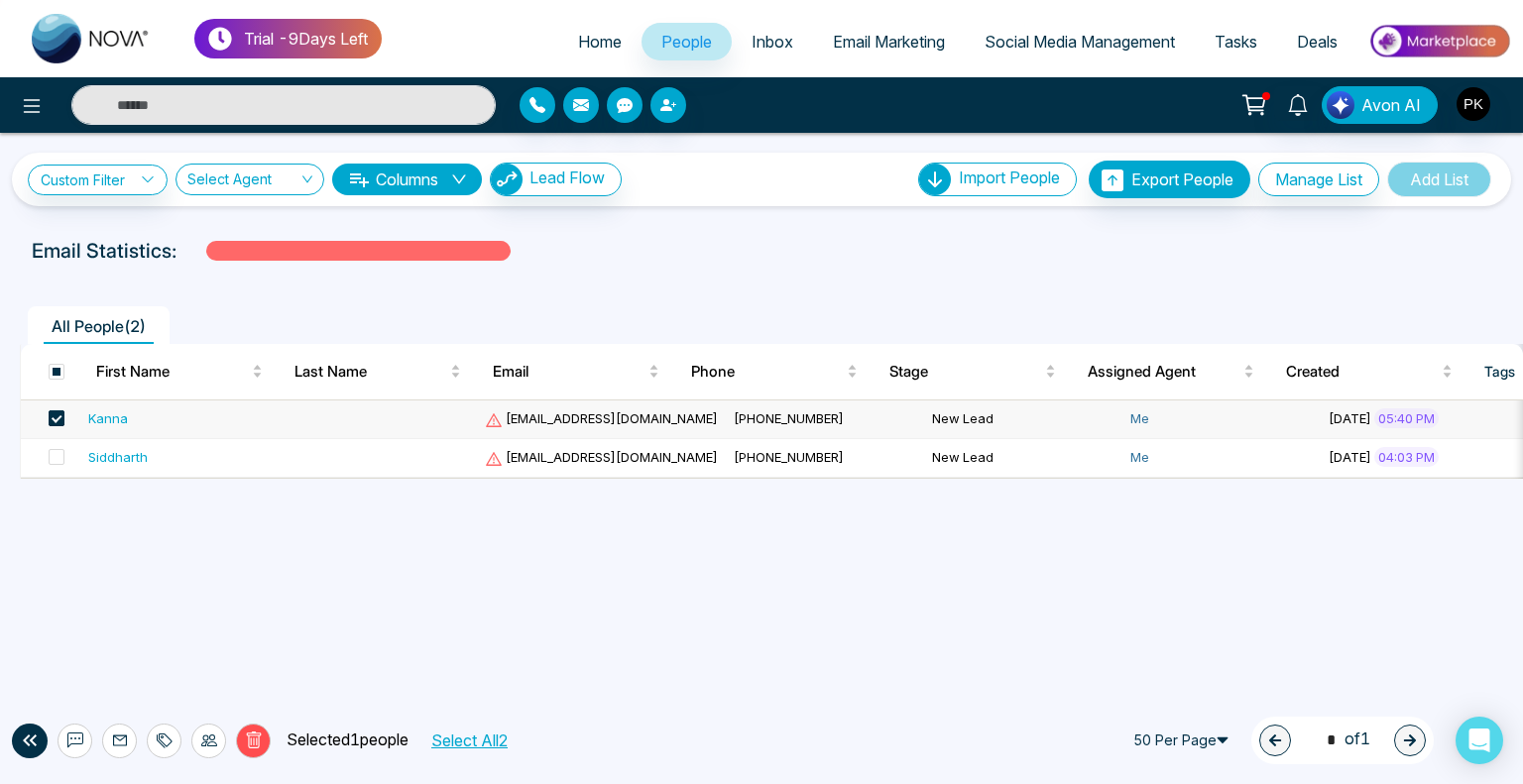 click at bounding box center (57, 418) 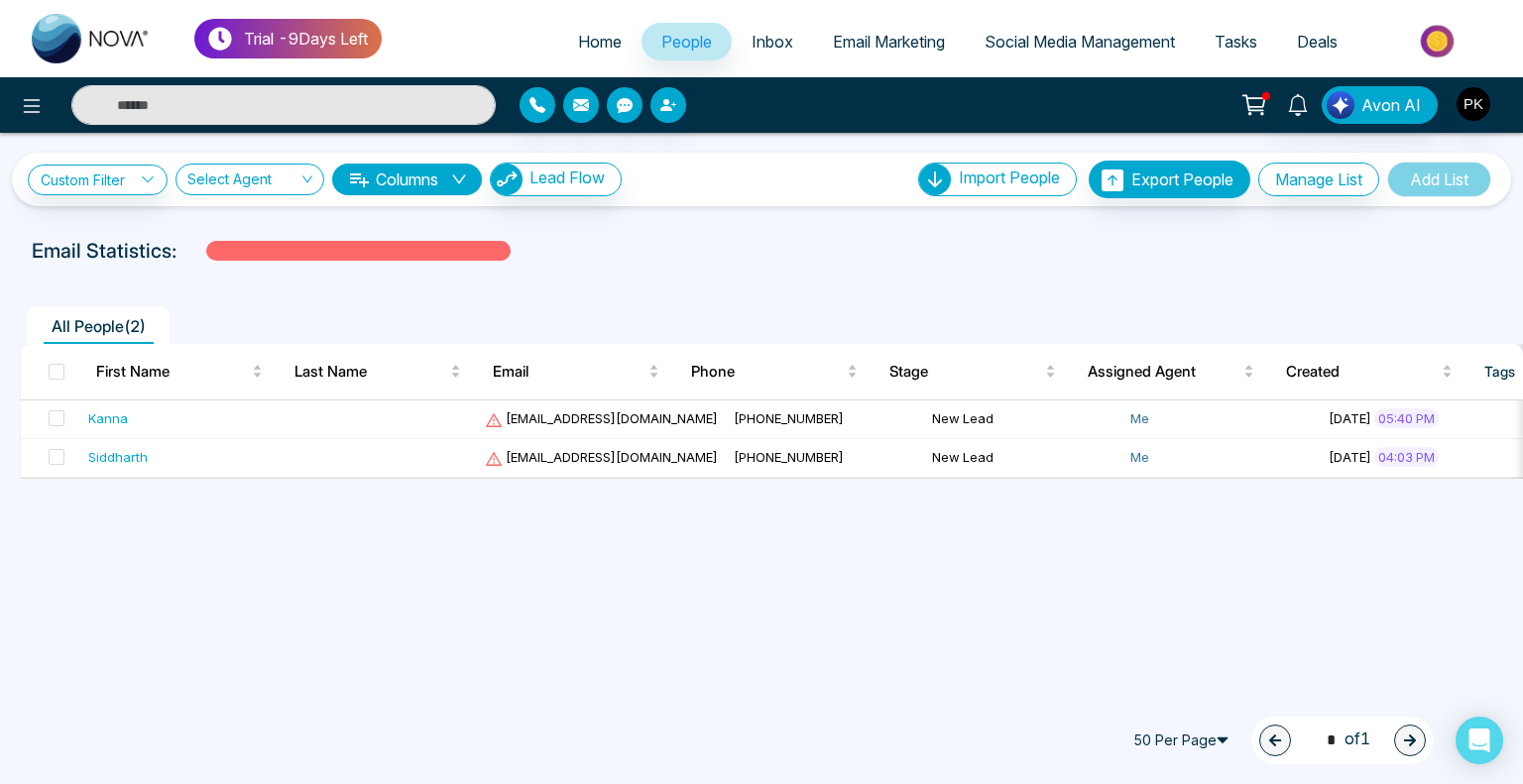 click on "Tasks" at bounding box center [1235, 42] 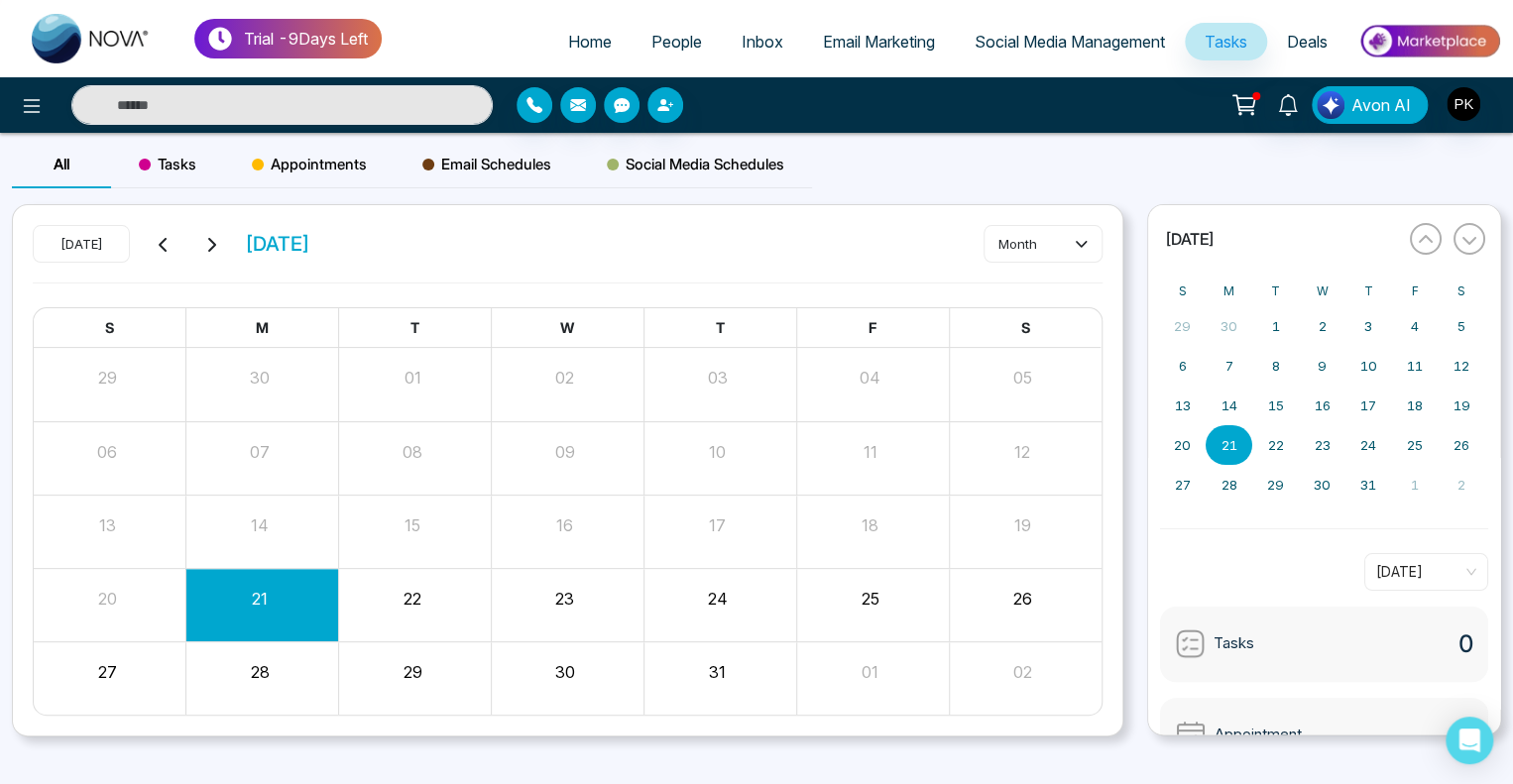 click on "Tasks" at bounding box center (168, 165) 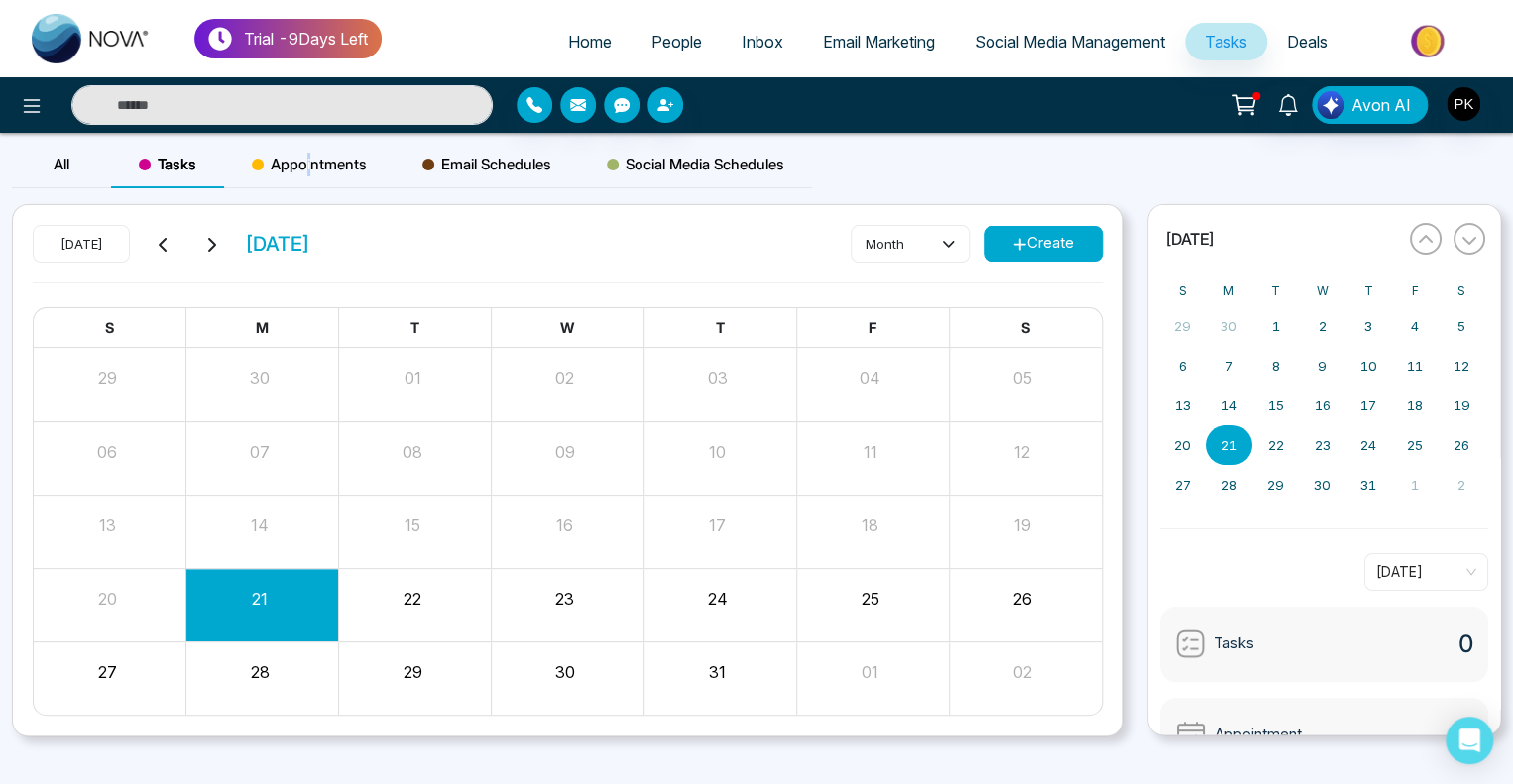 click on "Appointments" at bounding box center (309, 165) 